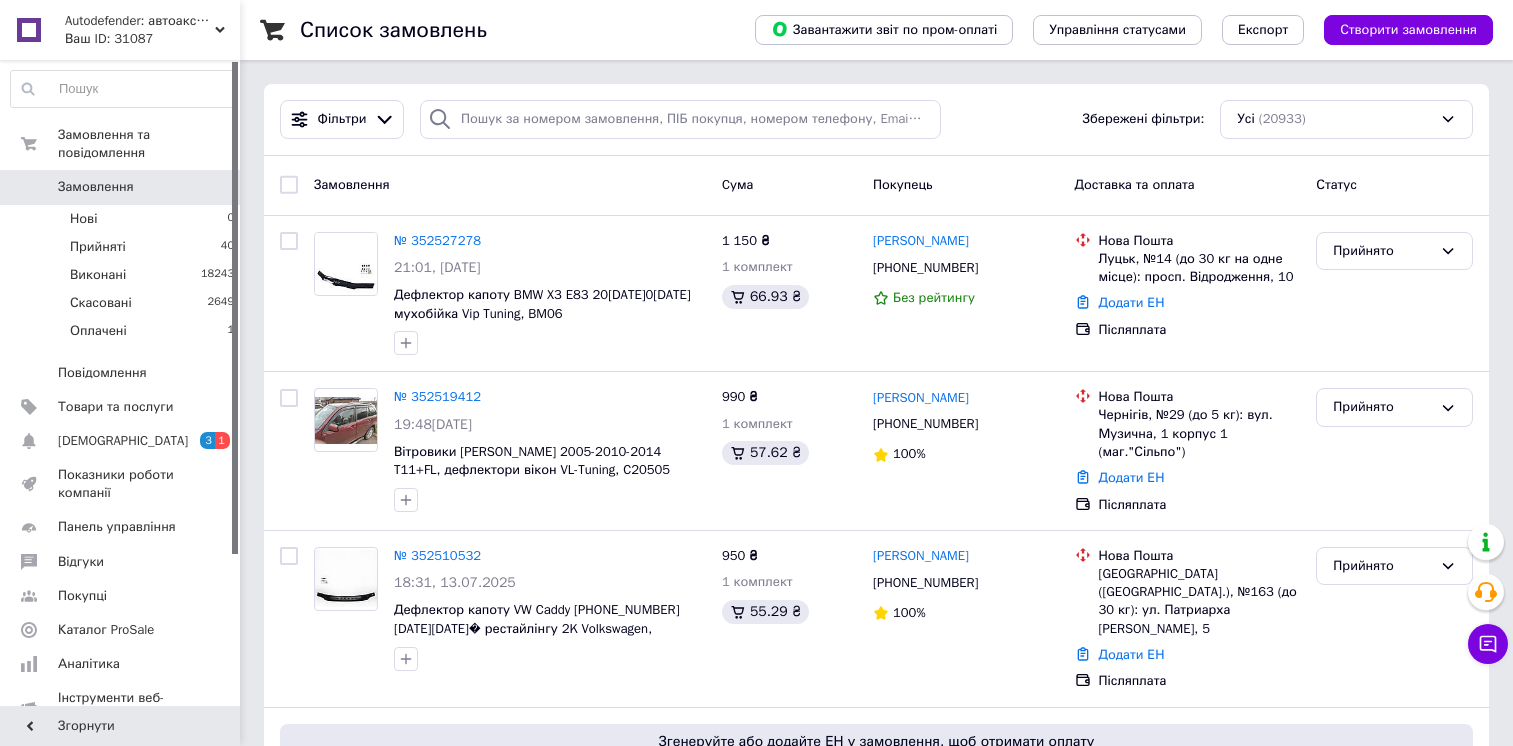 scroll, scrollTop: 0, scrollLeft: 0, axis: both 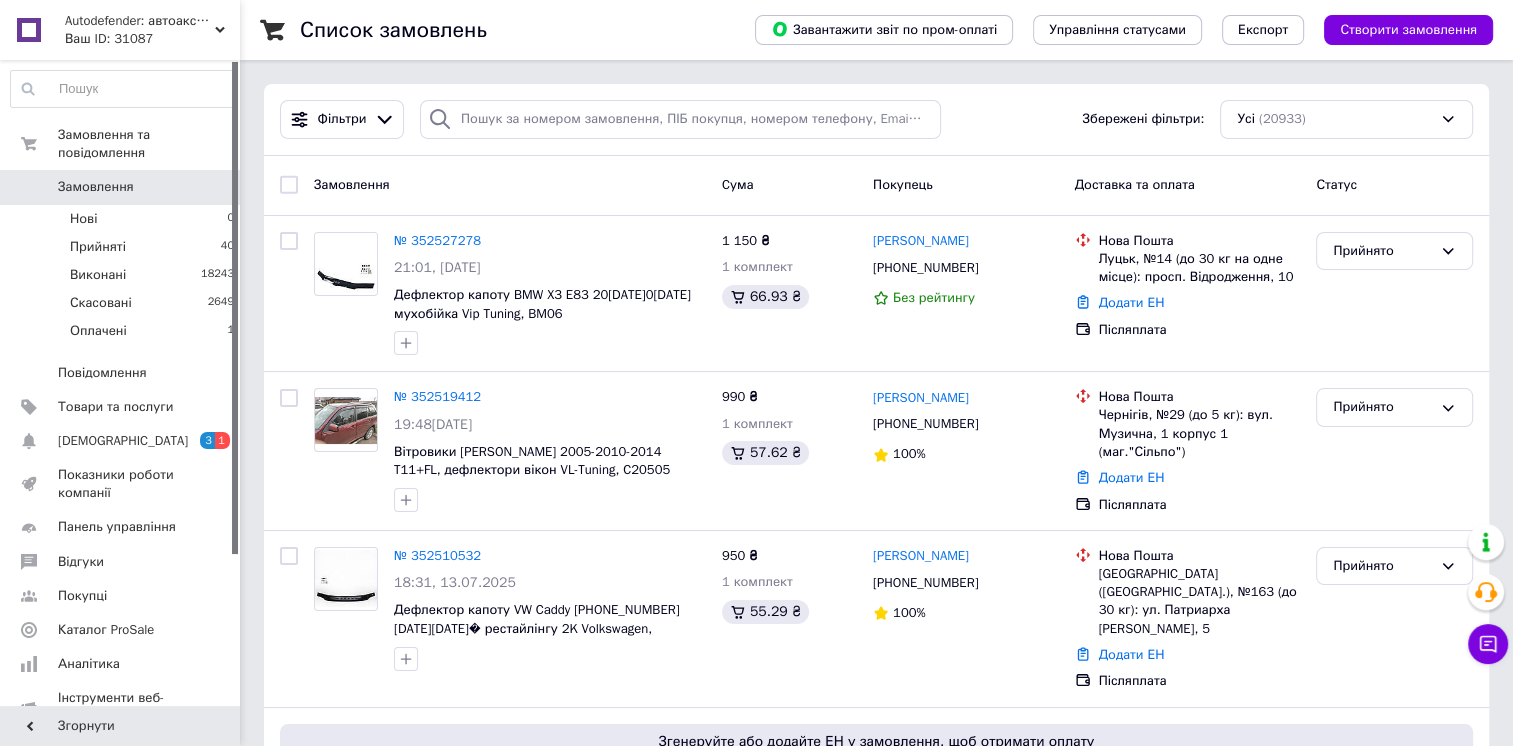 click on "Замовлення 0" at bounding box center (123, 187) 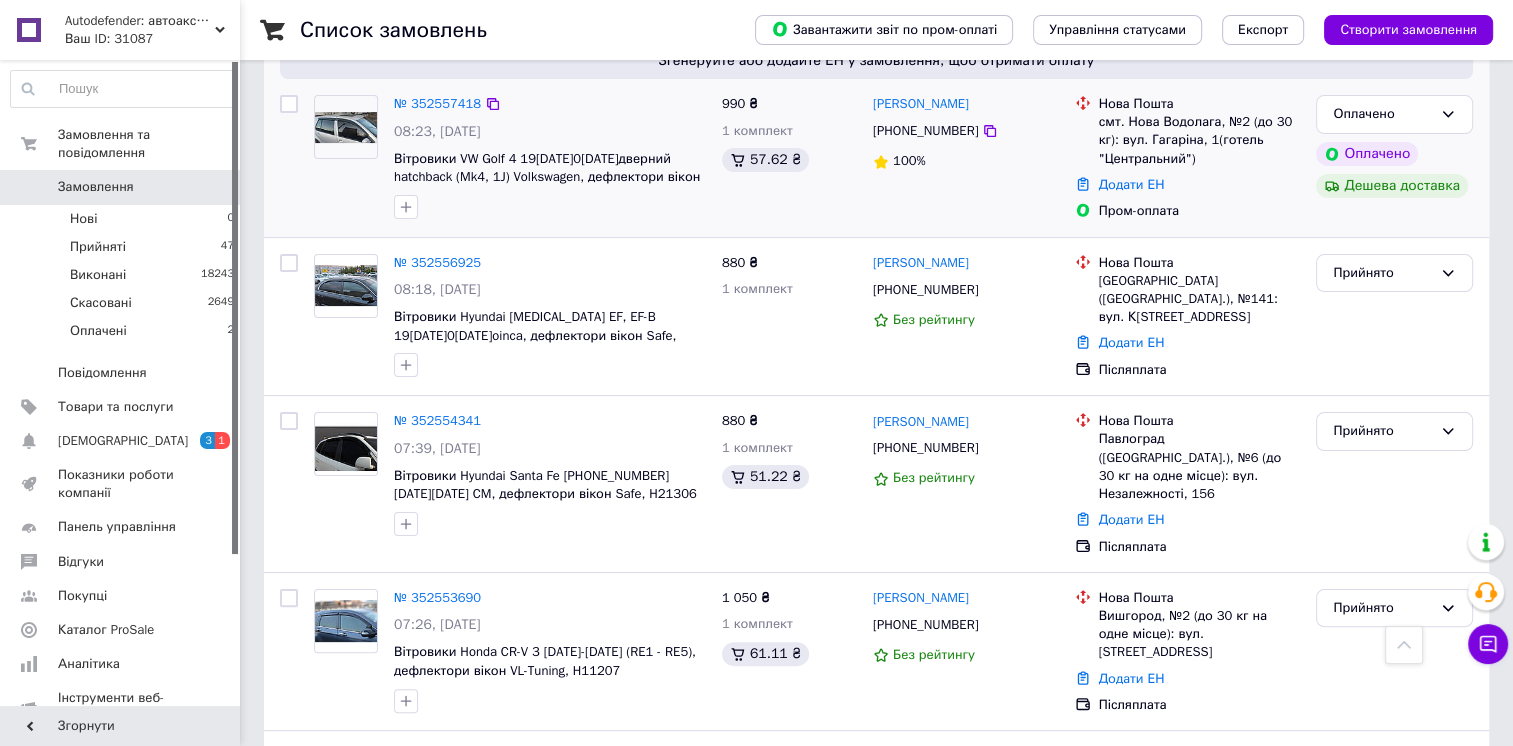 scroll, scrollTop: 300, scrollLeft: 0, axis: vertical 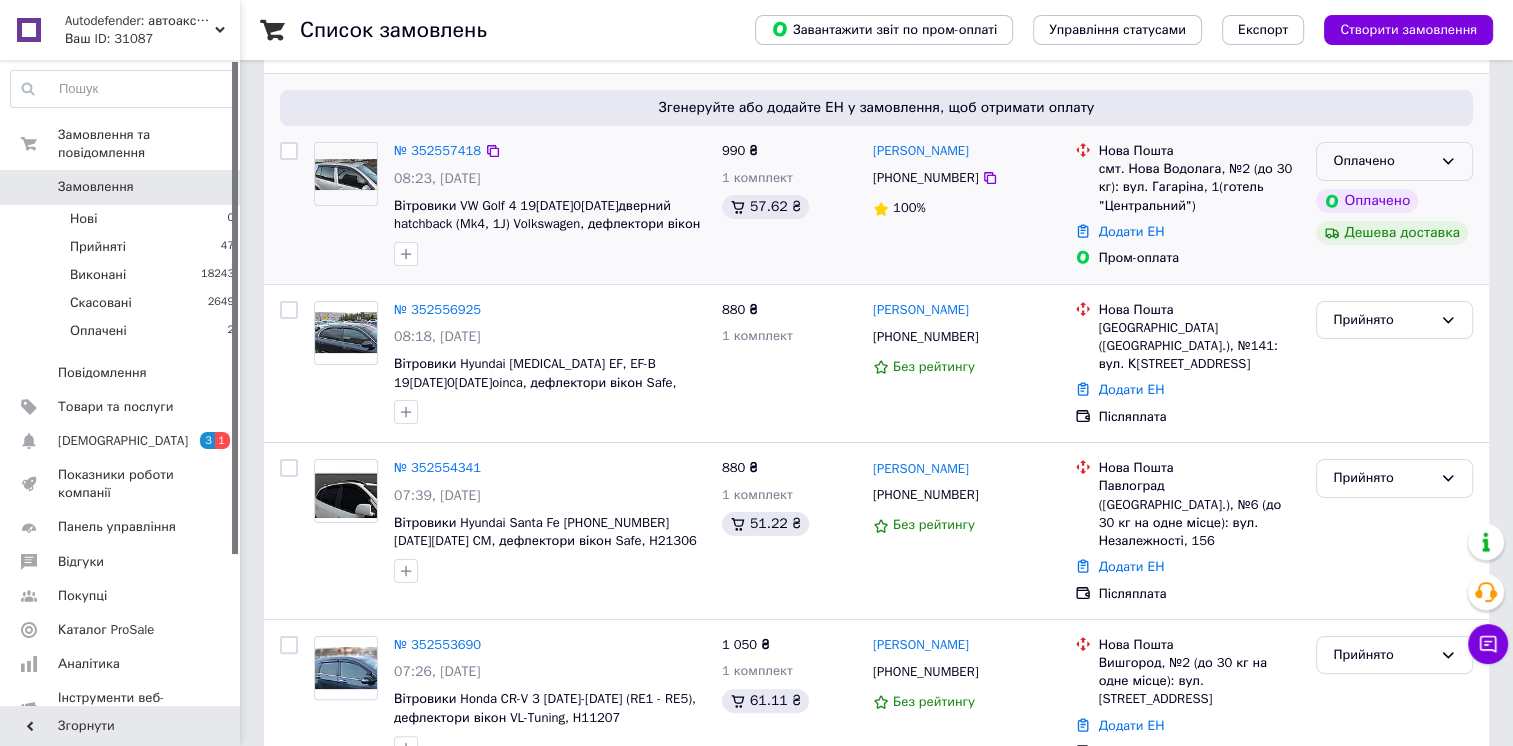 click 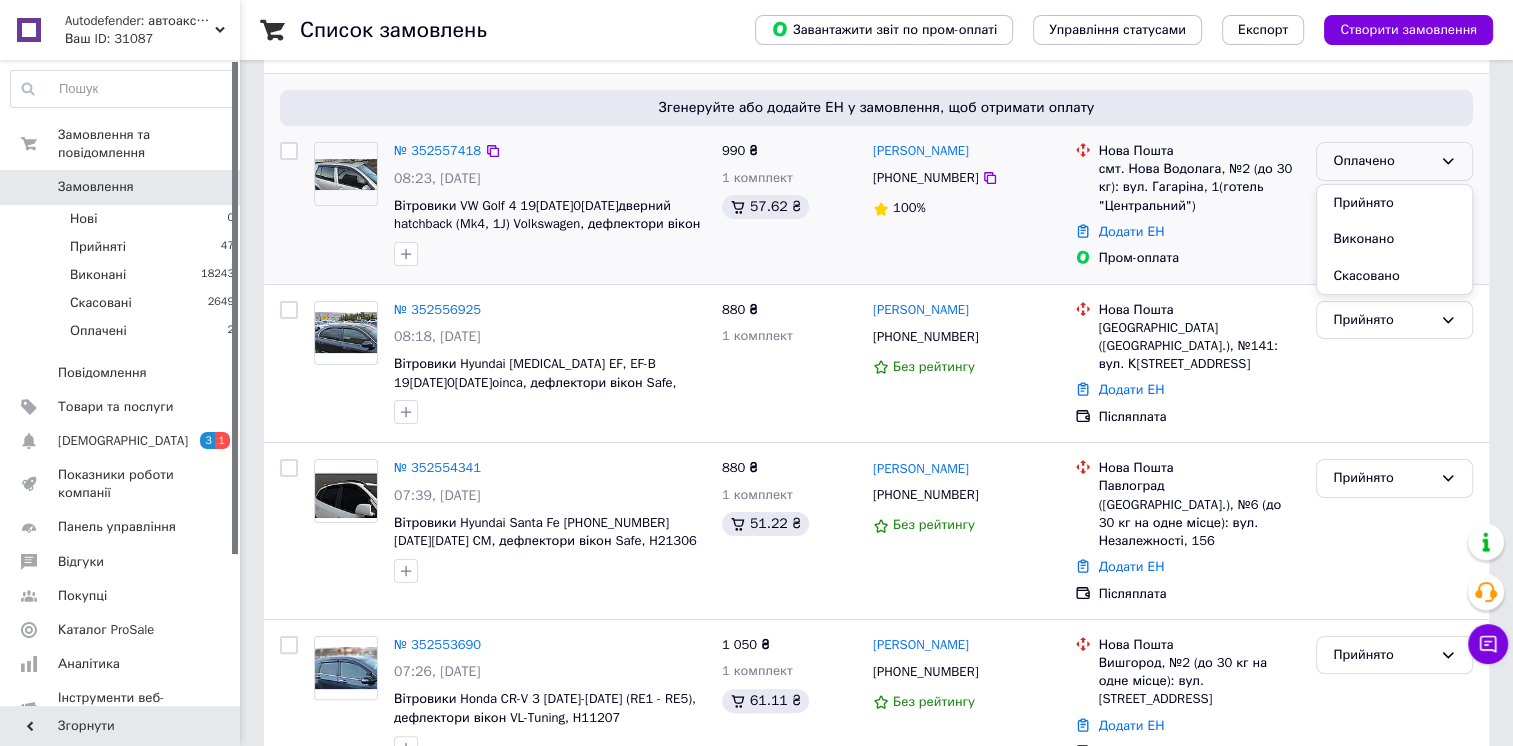 drag, startPoint x: 1400, startPoint y: 195, endPoint x: 1367, endPoint y: 215, distance: 38.587563 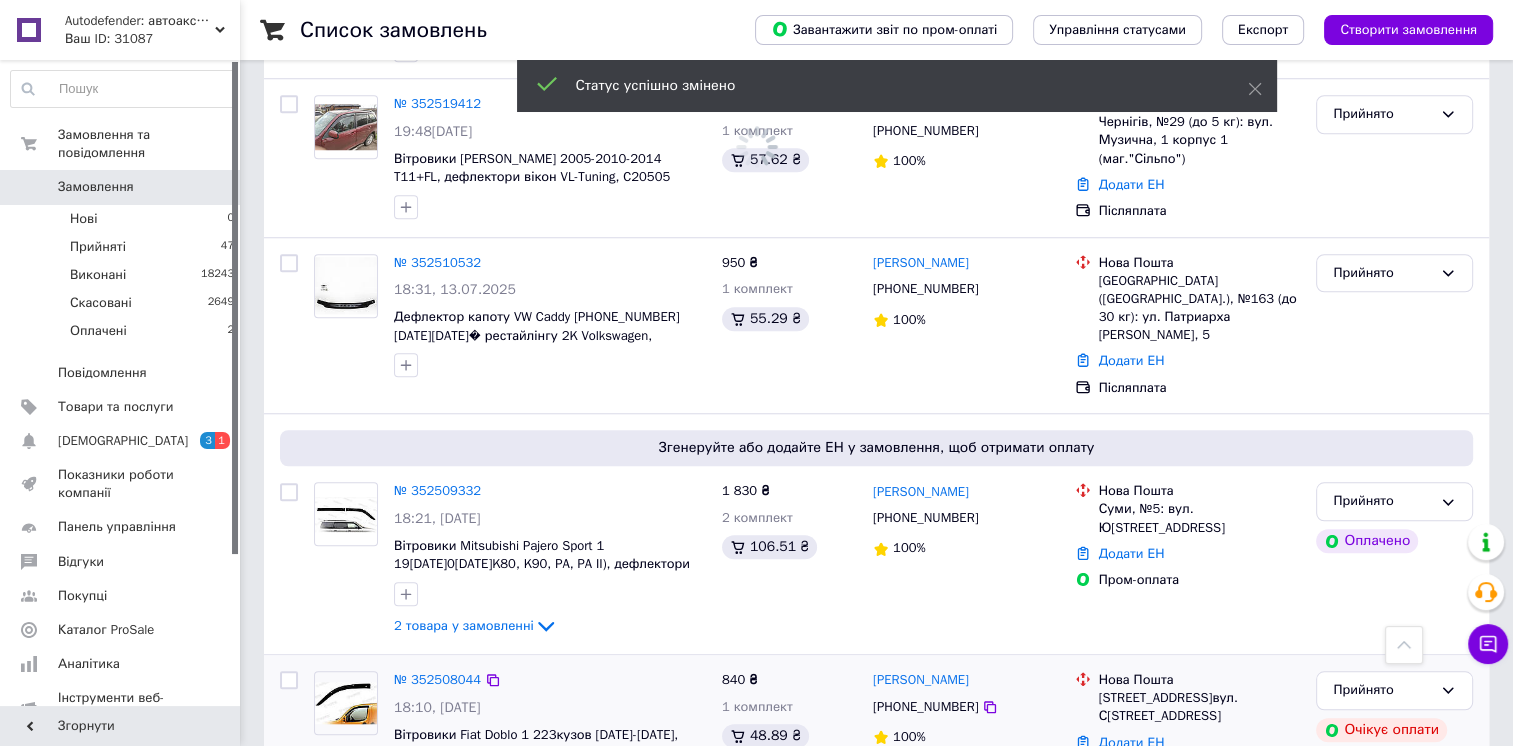 scroll, scrollTop: 2000, scrollLeft: 0, axis: vertical 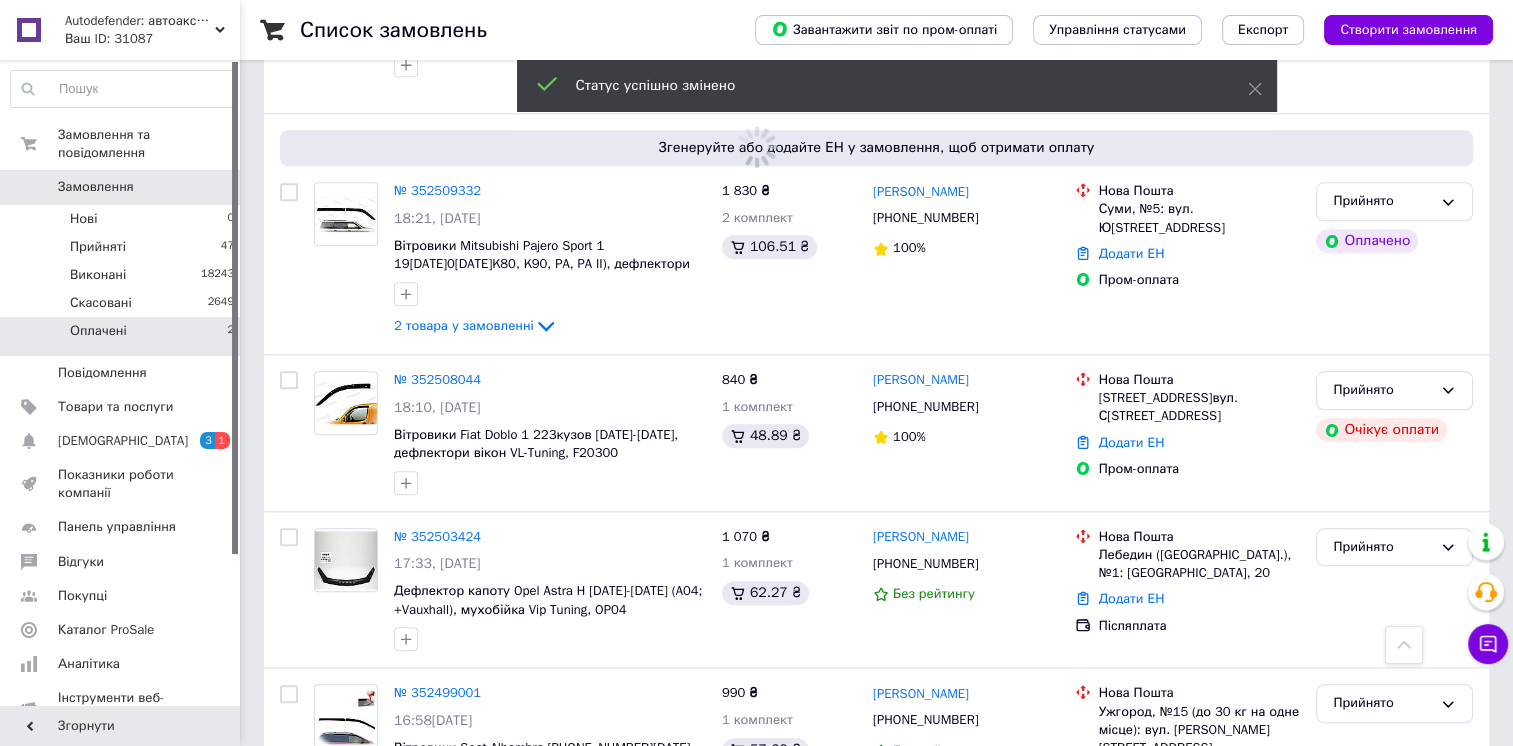 click on "Оплачені 2" at bounding box center (123, 336) 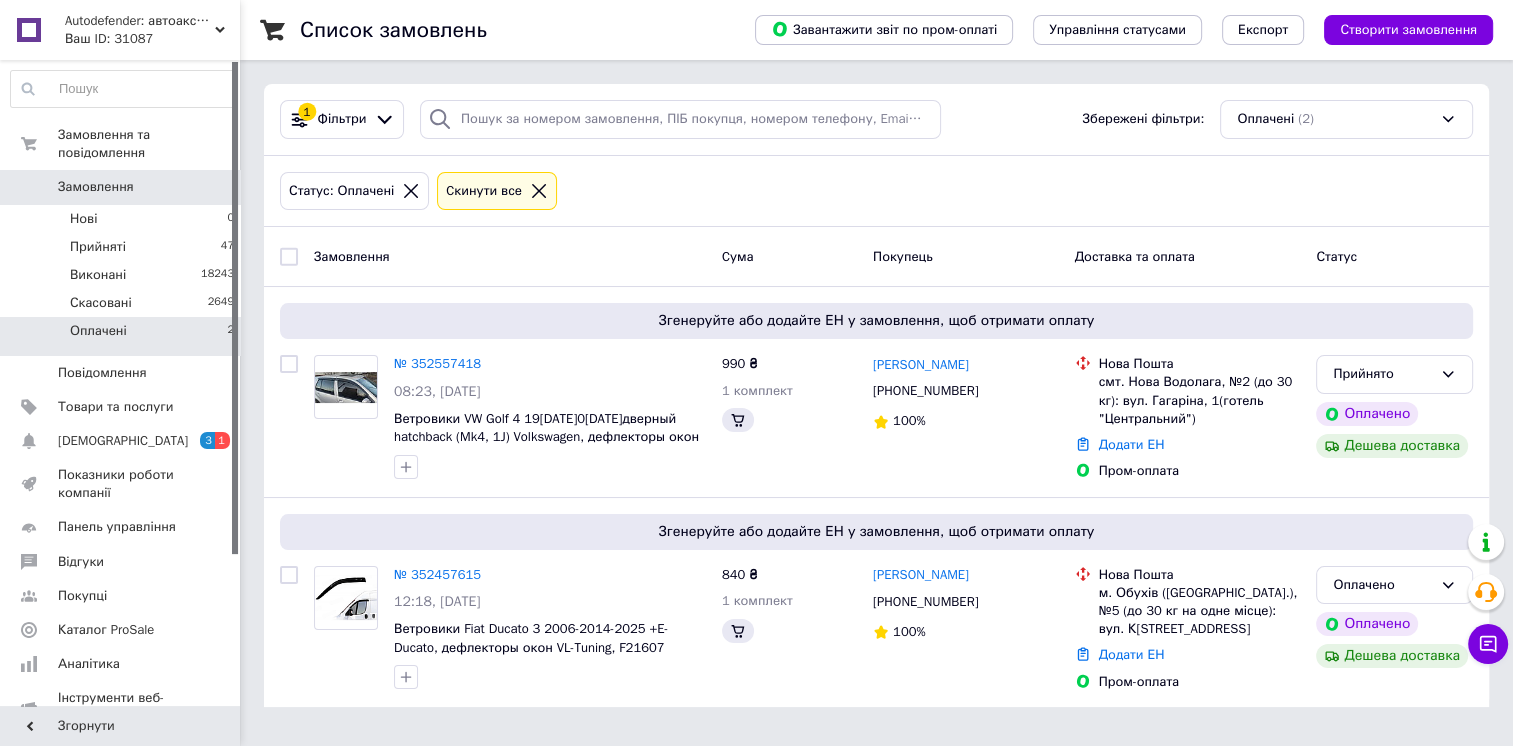scroll, scrollTop: 0, scrollLeft: 0, axis: both 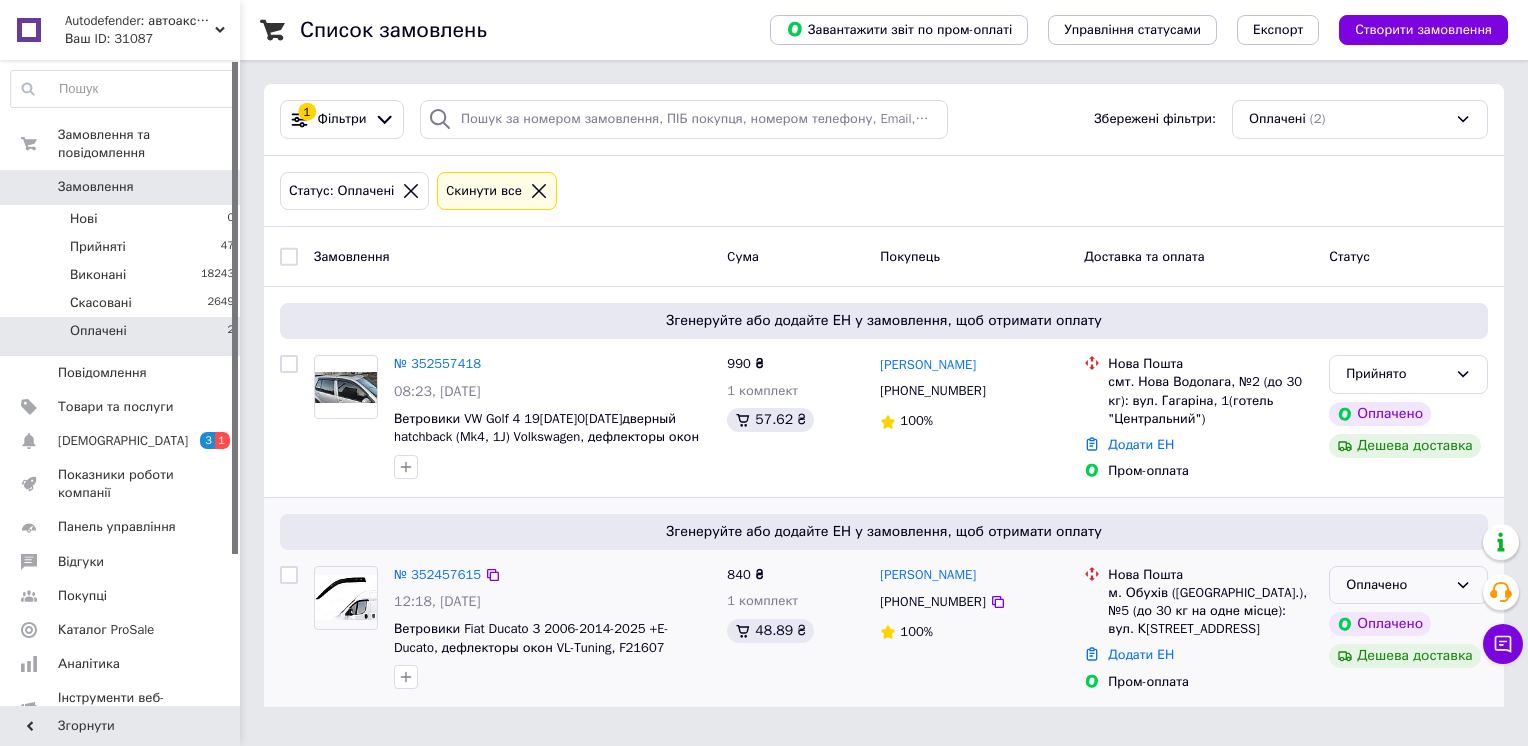 click on "Оплачено" at bounding box center (1396, 585) 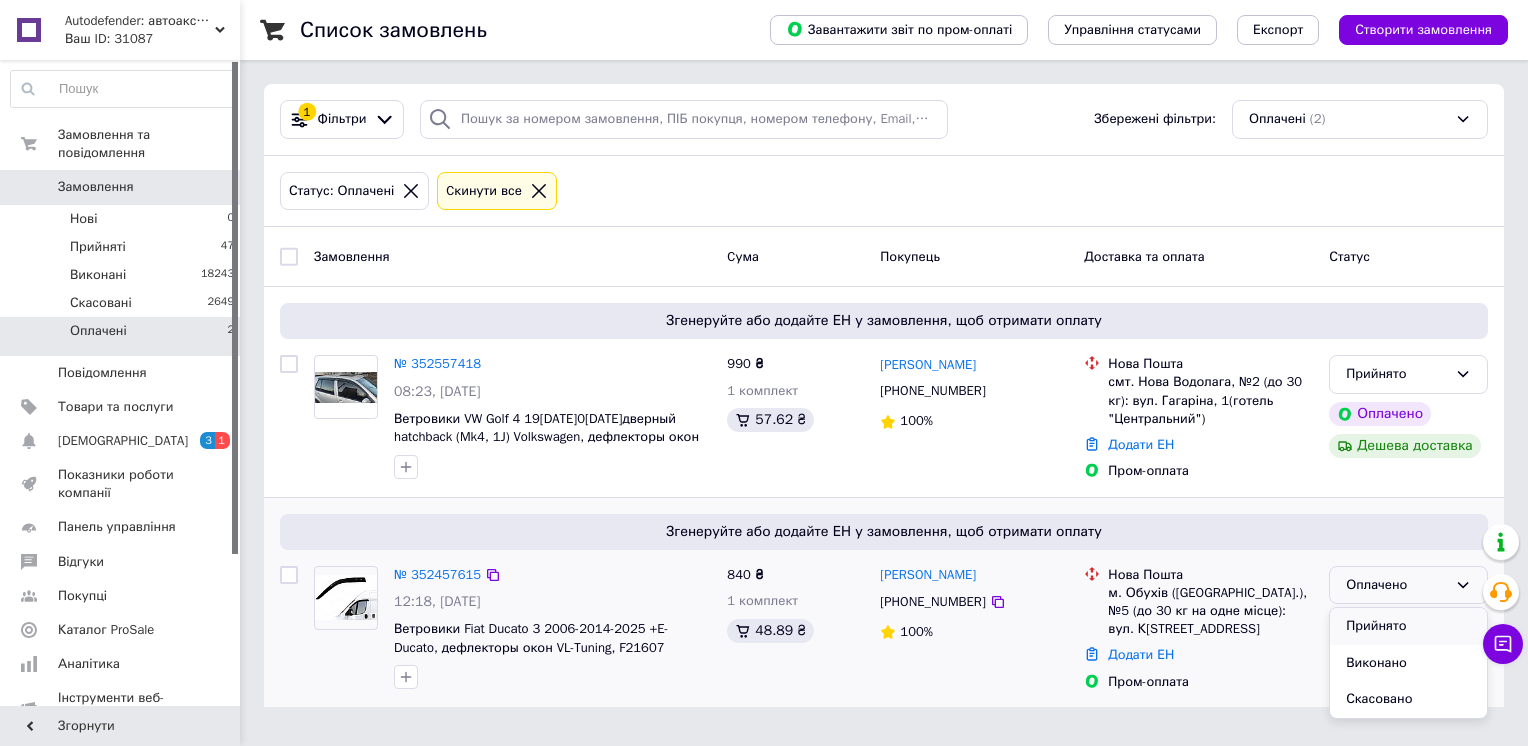 click on "Прийнято" at bounding box center [1408, 626] 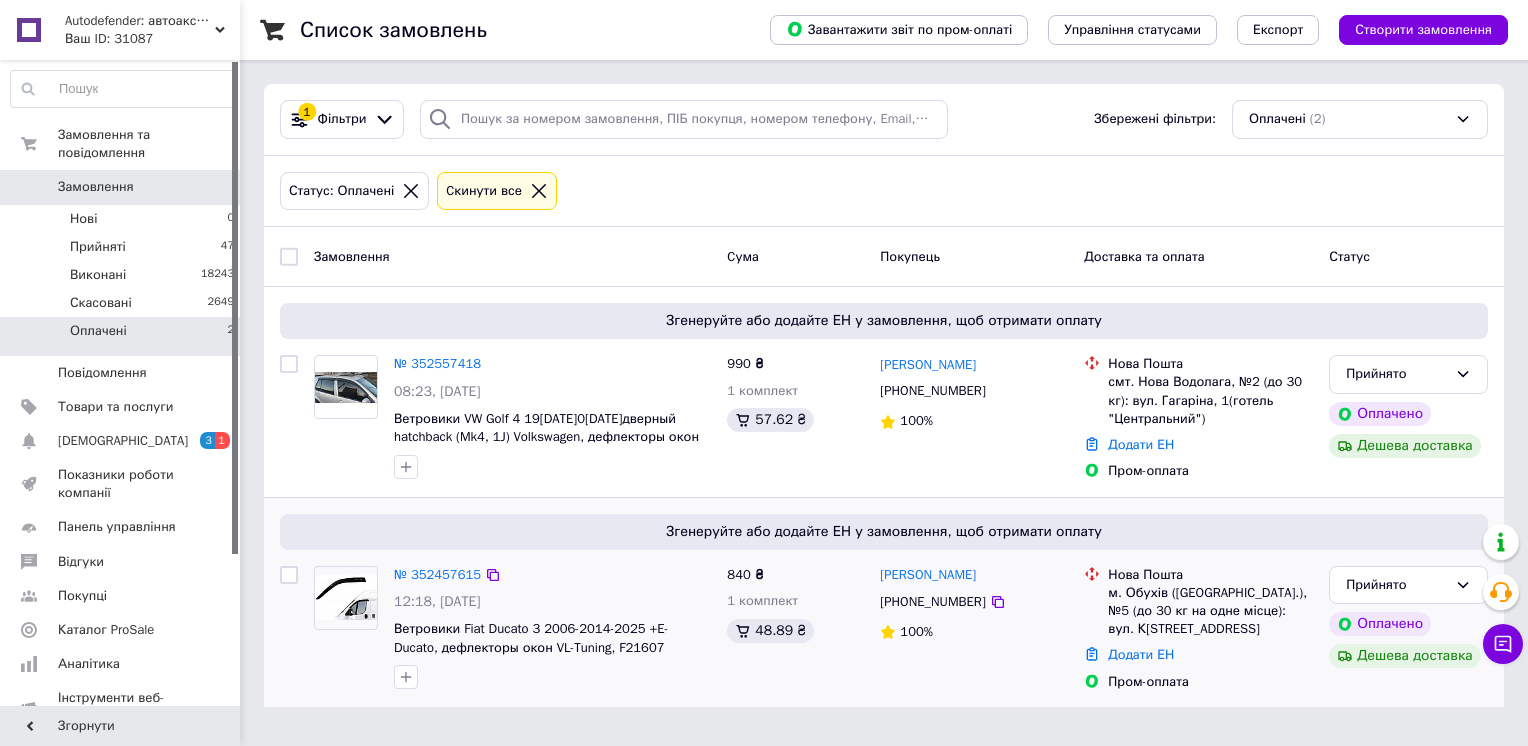 click on "Замовлення" at bounding box center [121, 187] 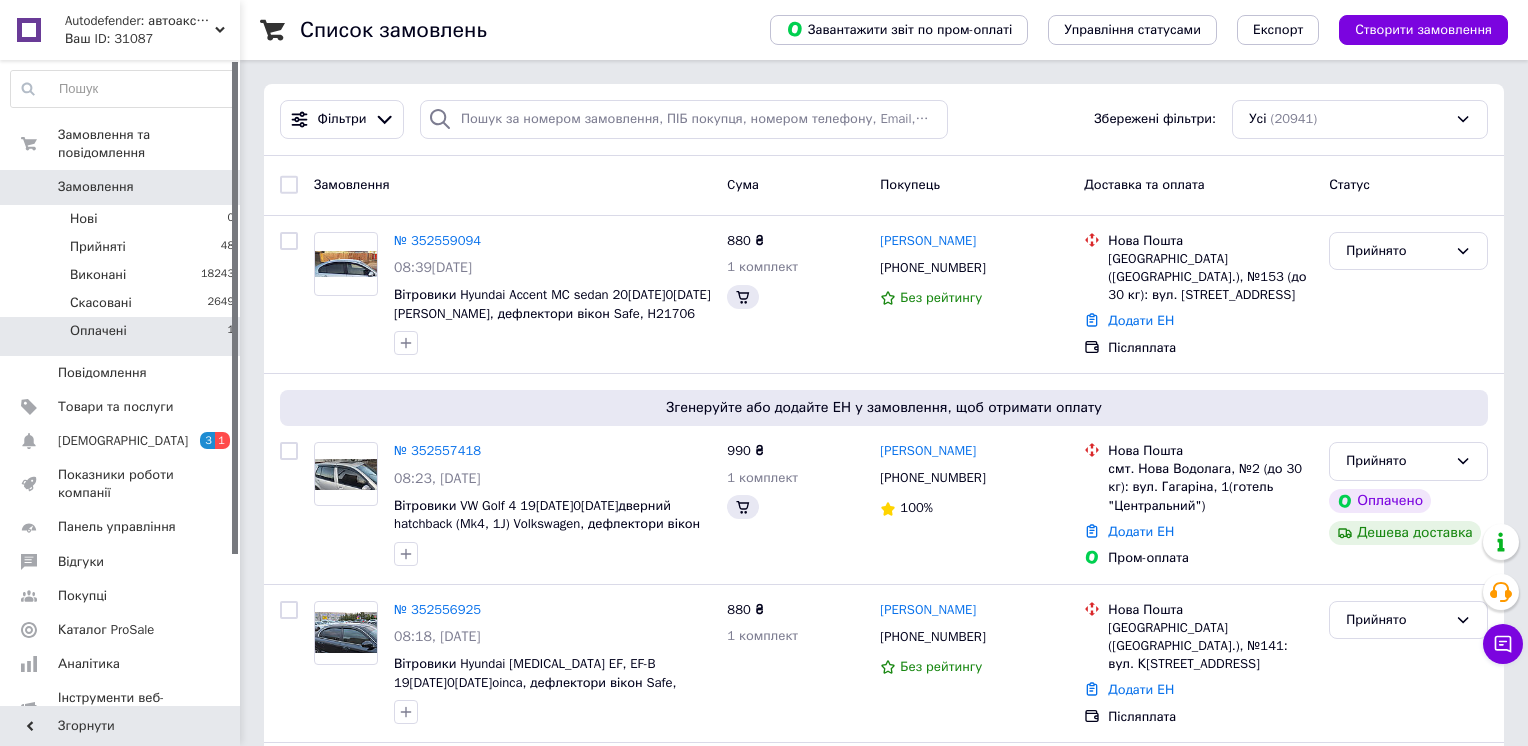 click on "Оплачені 1" at bounding box center (123, 336) 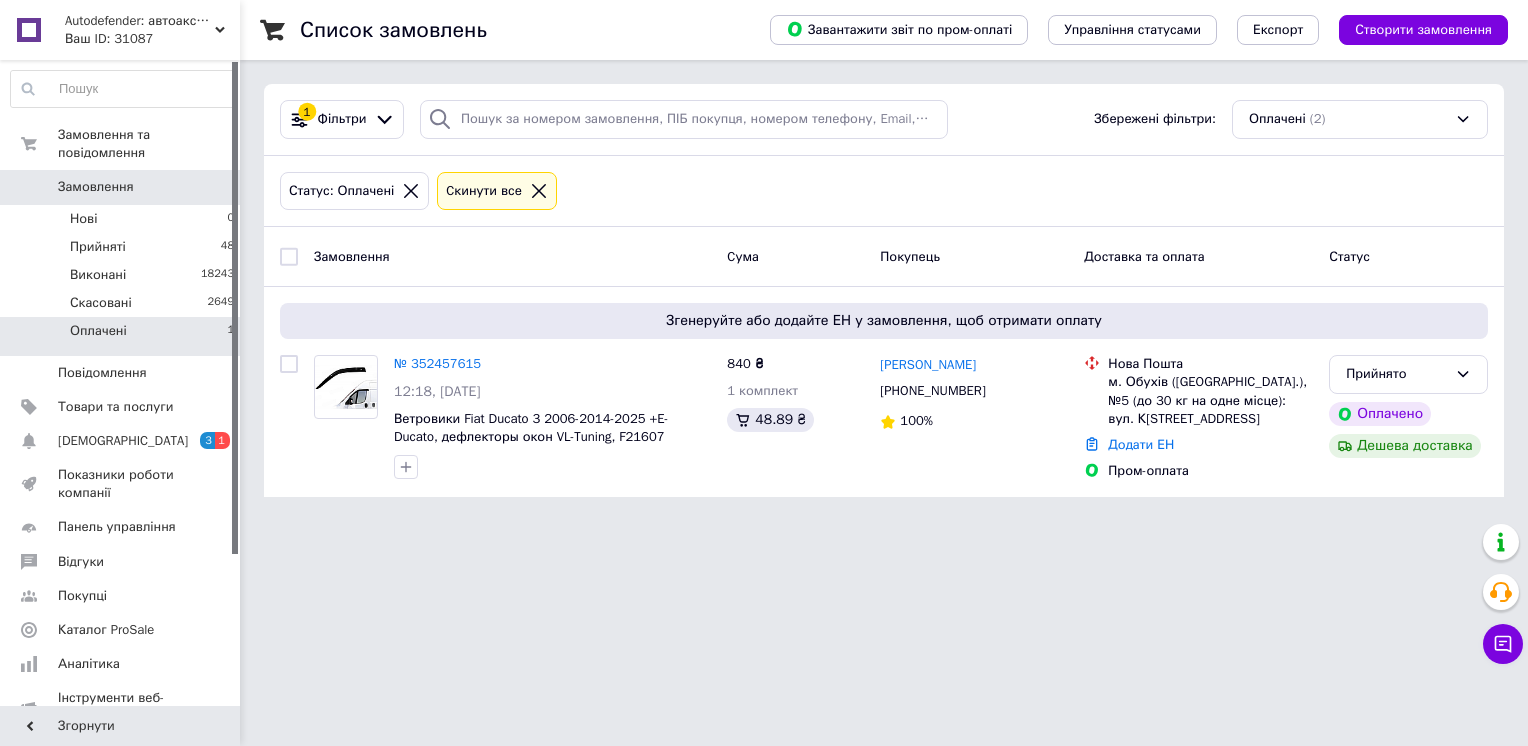 click on "Замовлення 0" at bounding box center (123, 187) 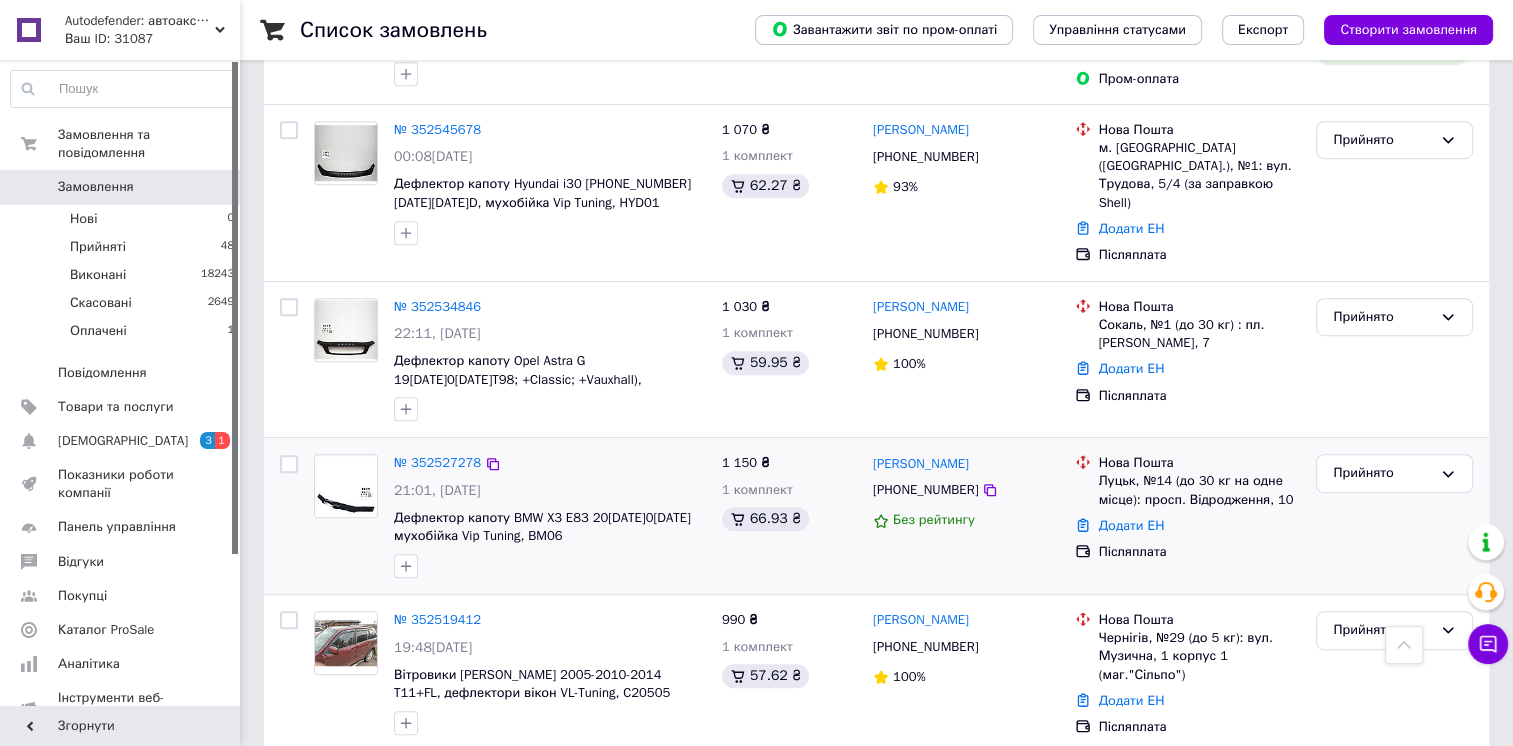 scroll, scrollTop: 1100, scrollLeft: 0, axis: vertical 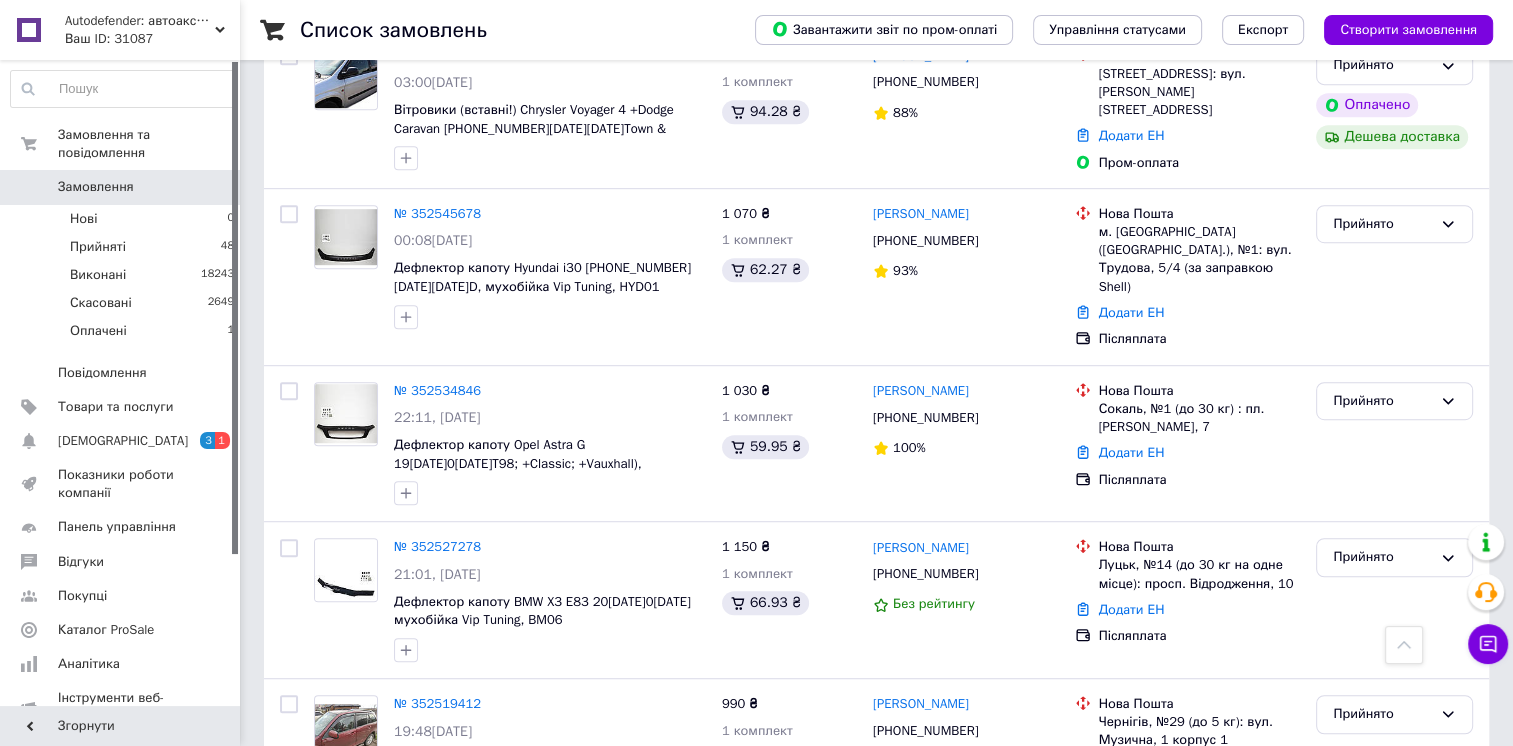 click on "Замовлення" at bounding box center (96, 187) 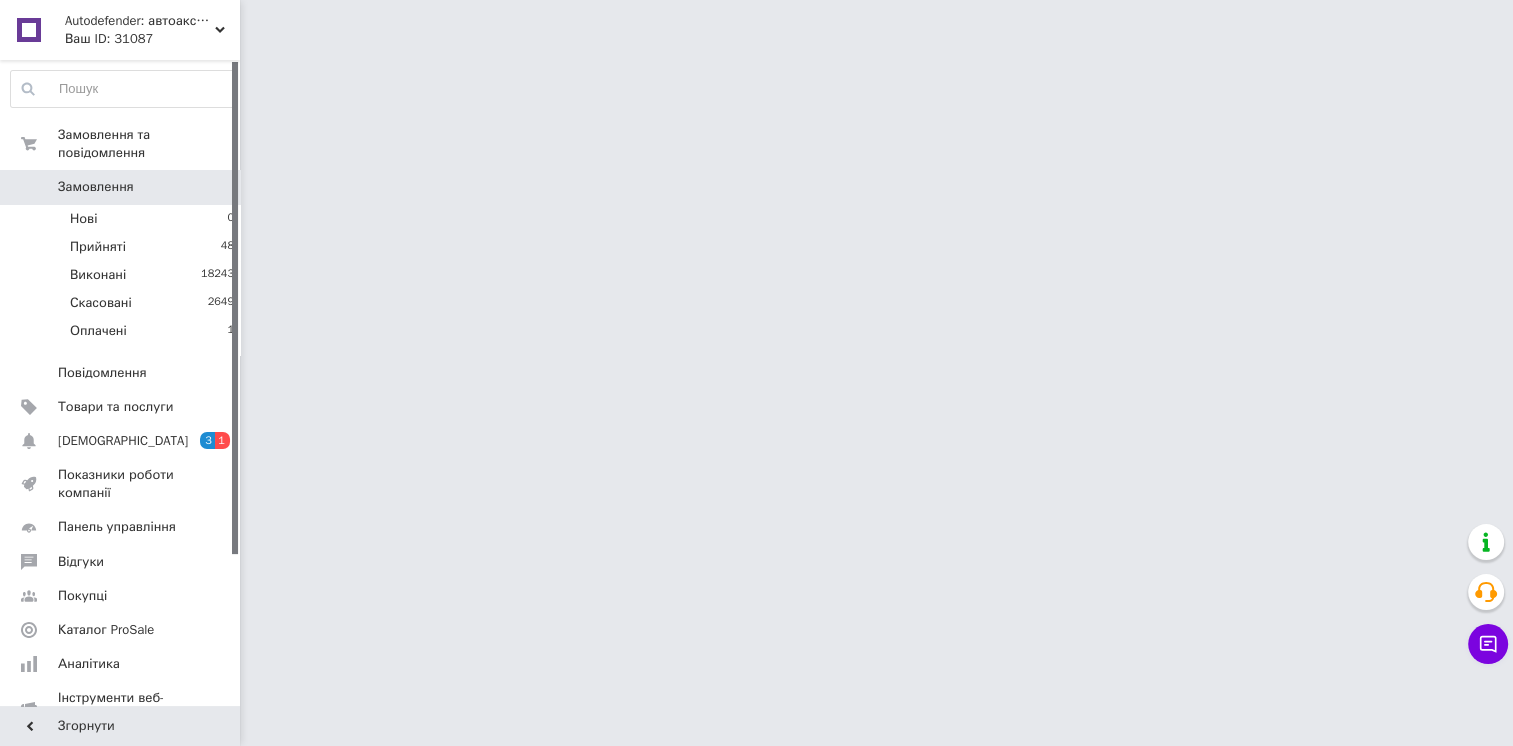 scroll, scrollTop: 0, scrollLeft: 0, axis: both 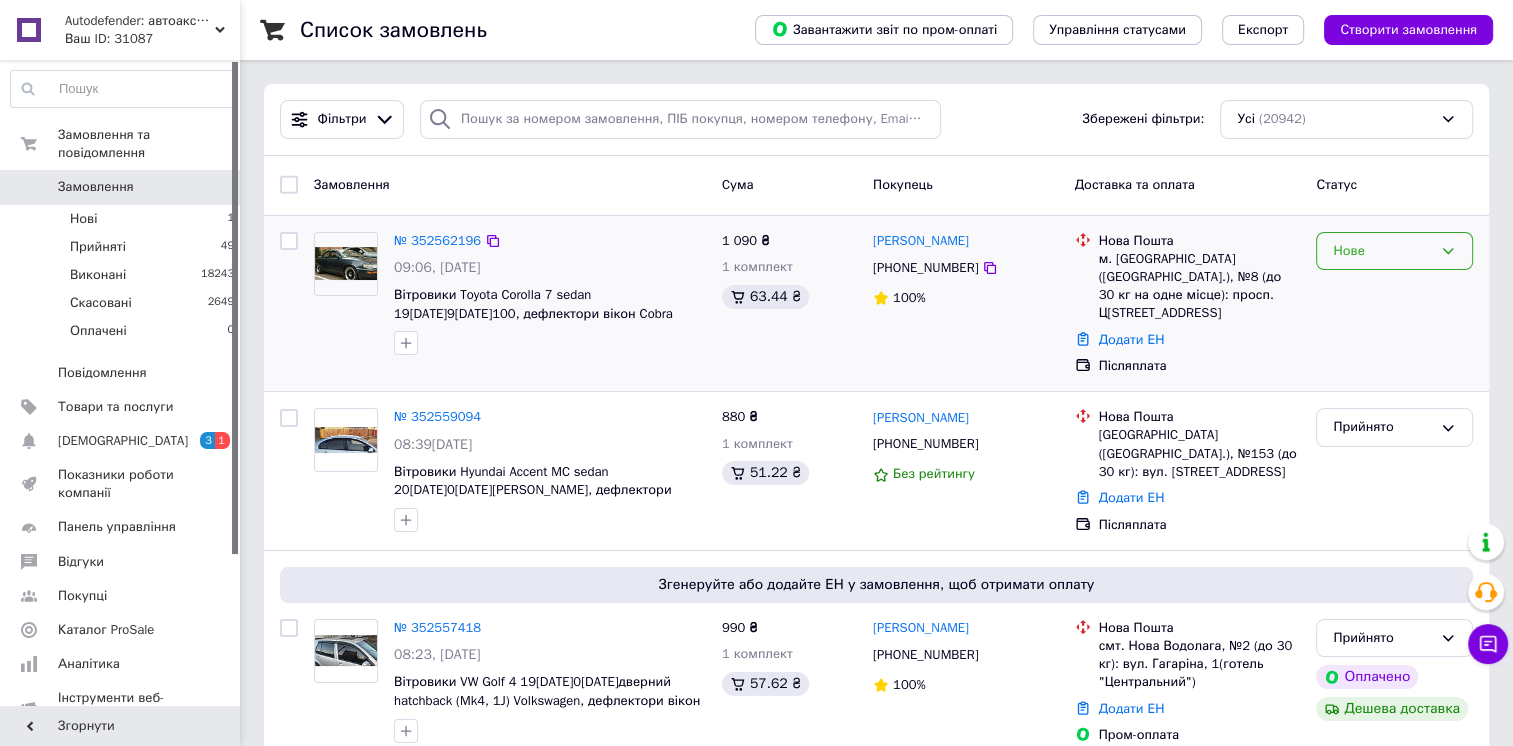 click on "Нове" at bounding box center (1394, 251) 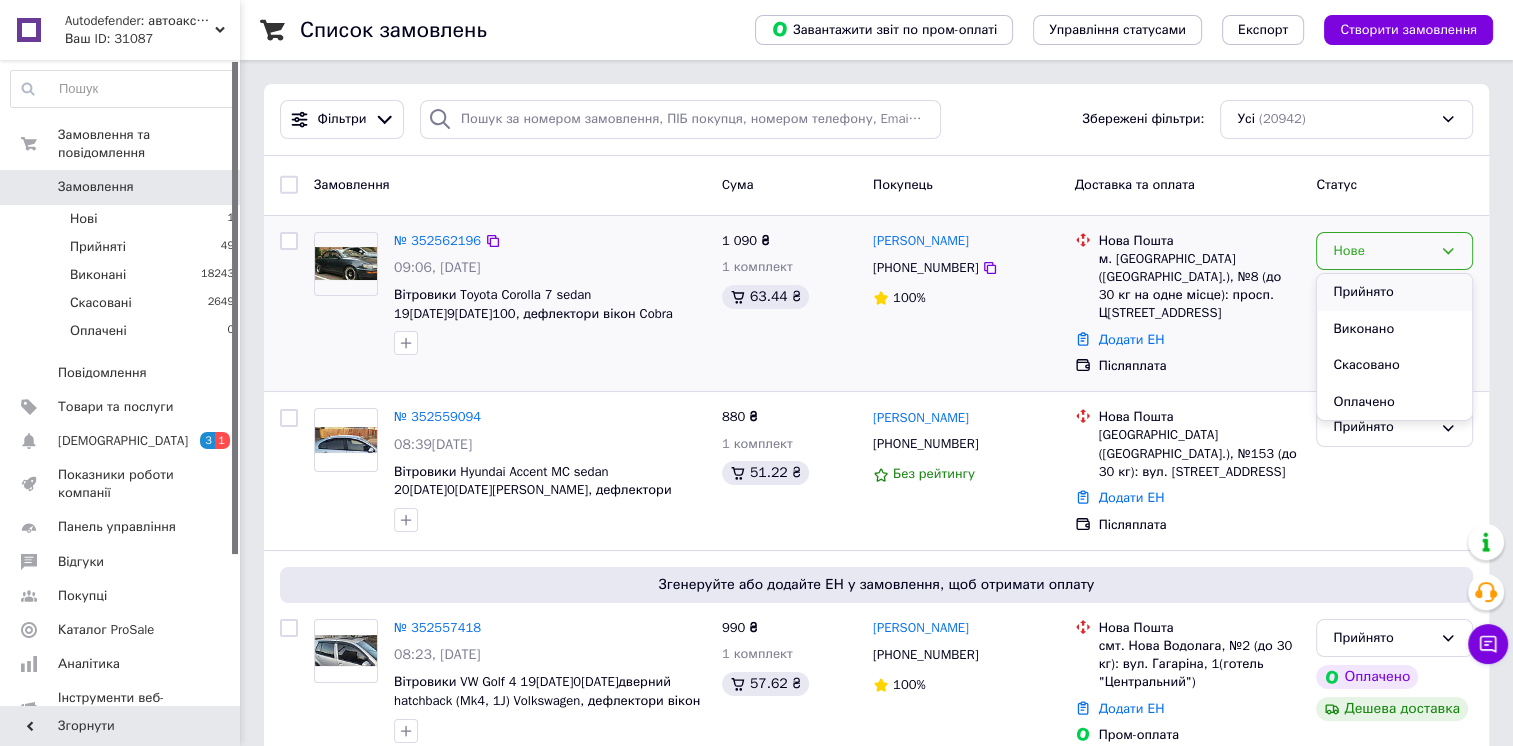 click on "Прийнято" at bounding box center (1394, 292) 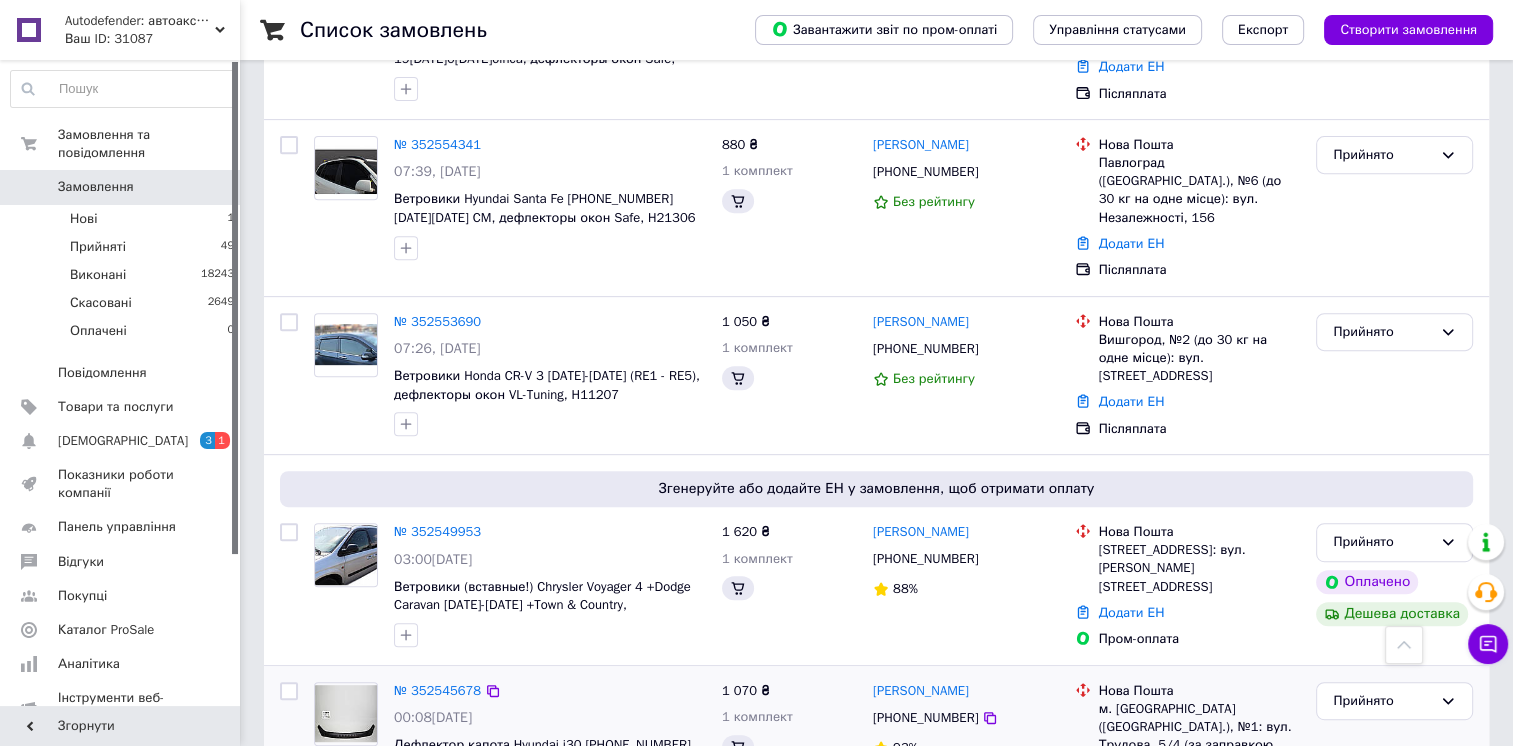 scroll, scrollTop: 1000, scrollLeft: 0, axis: vertical 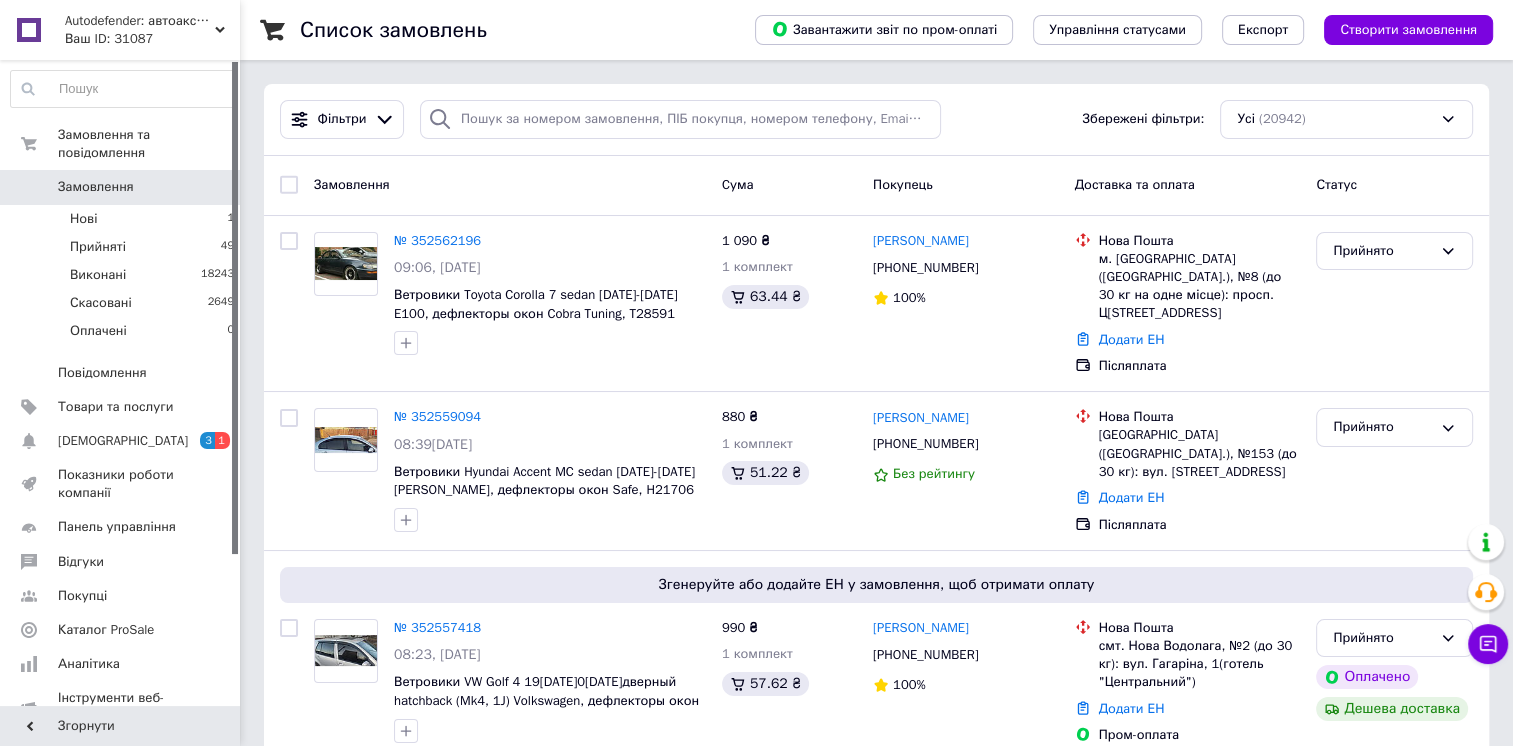 drag, startPoint x: 436, startPoint y: 231, endPoint x: 448, endPoint y: 158, distance: 73.97973 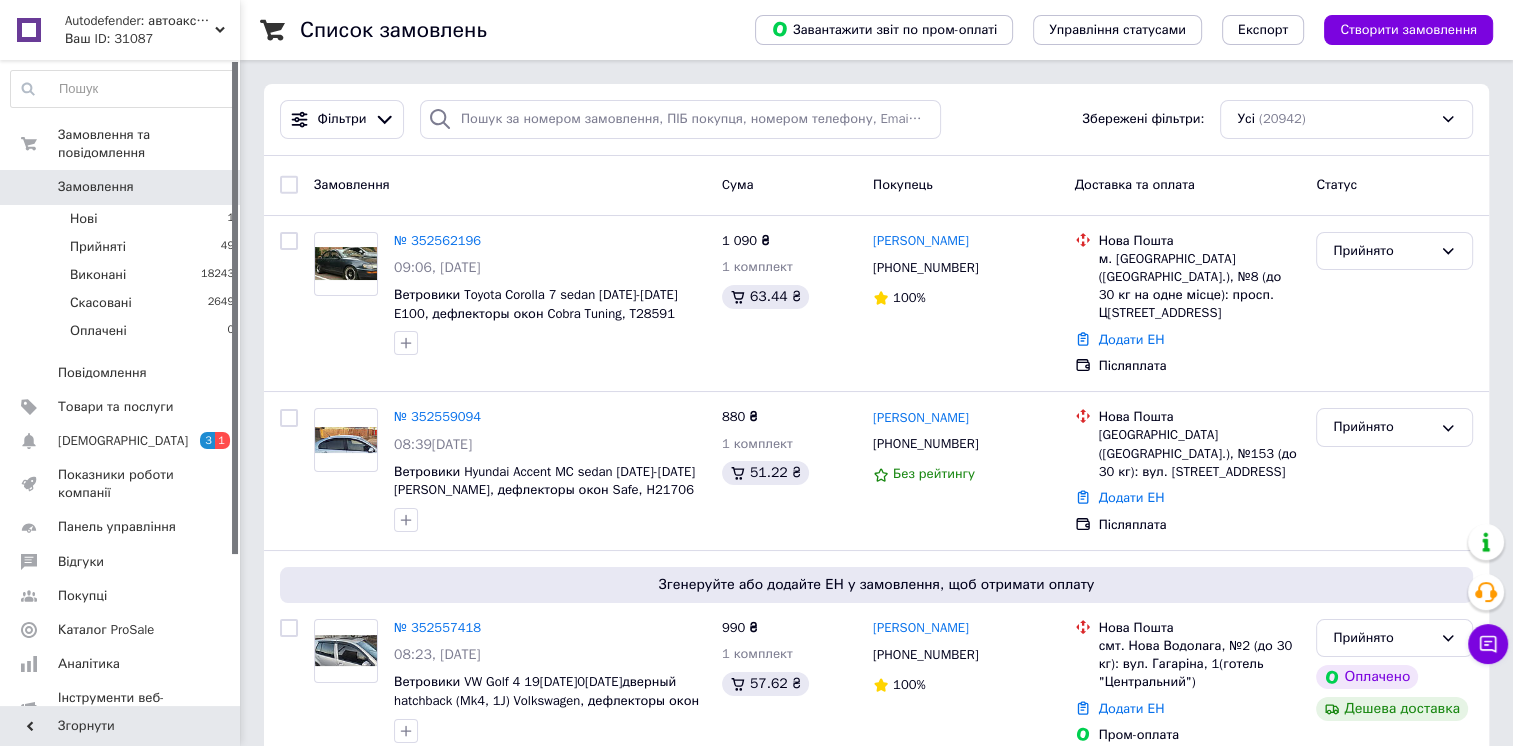 click on "Замовлення" at bounding box center (121, 187) 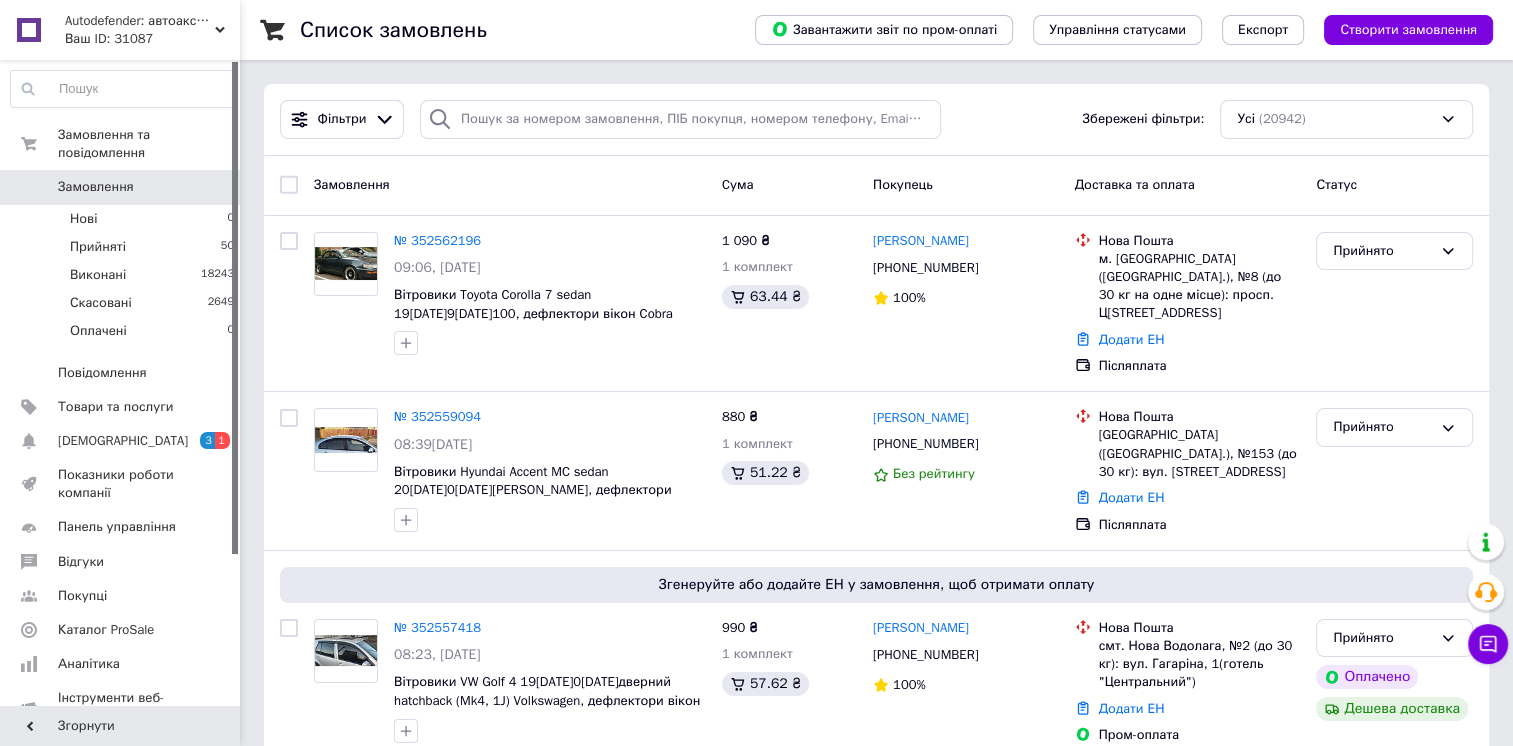 click on "Фільтри Збережені фільтри: Усі (20942)" at bounding box center [876, 120] 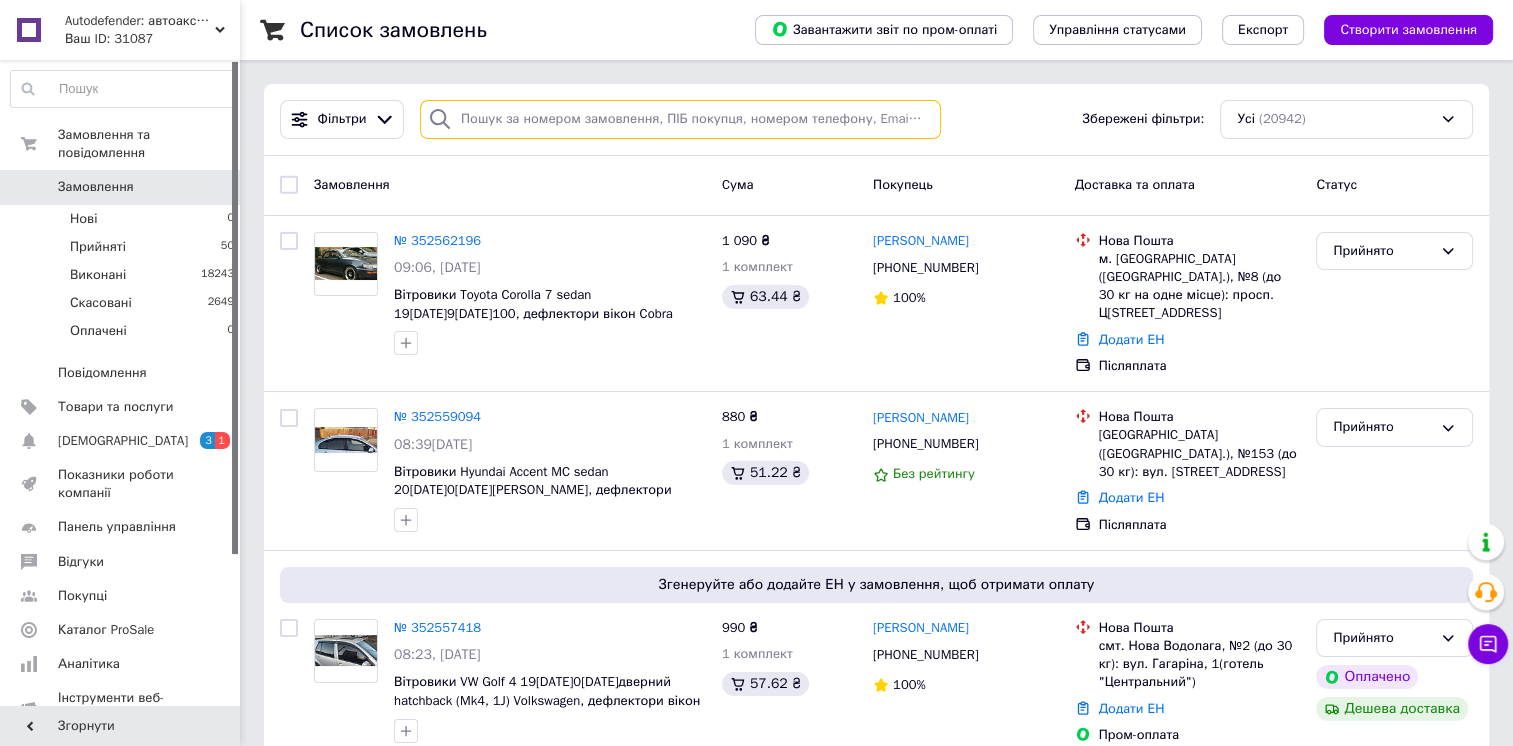 click at bounding box center (680, 119) 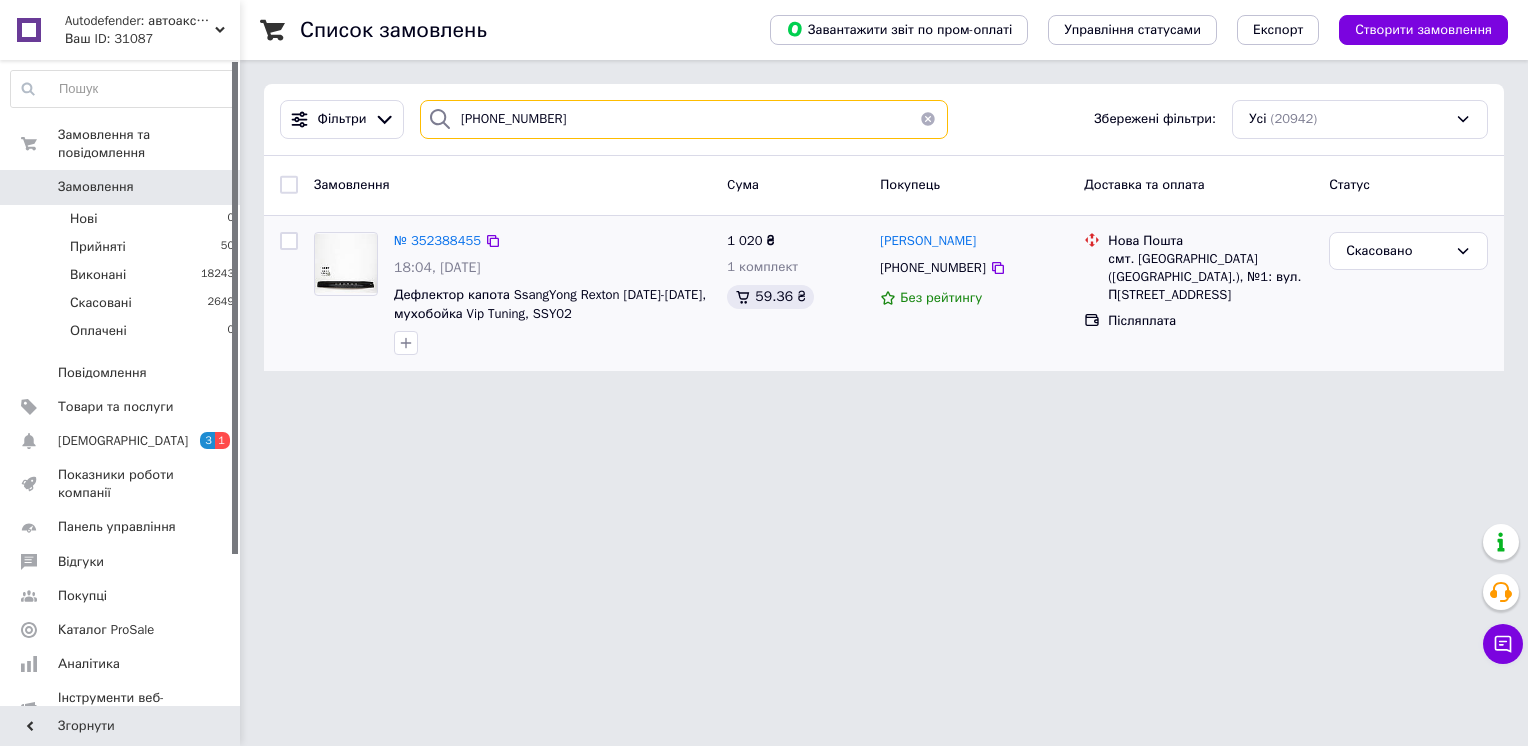 type on "[PHONE_NUMBER]" 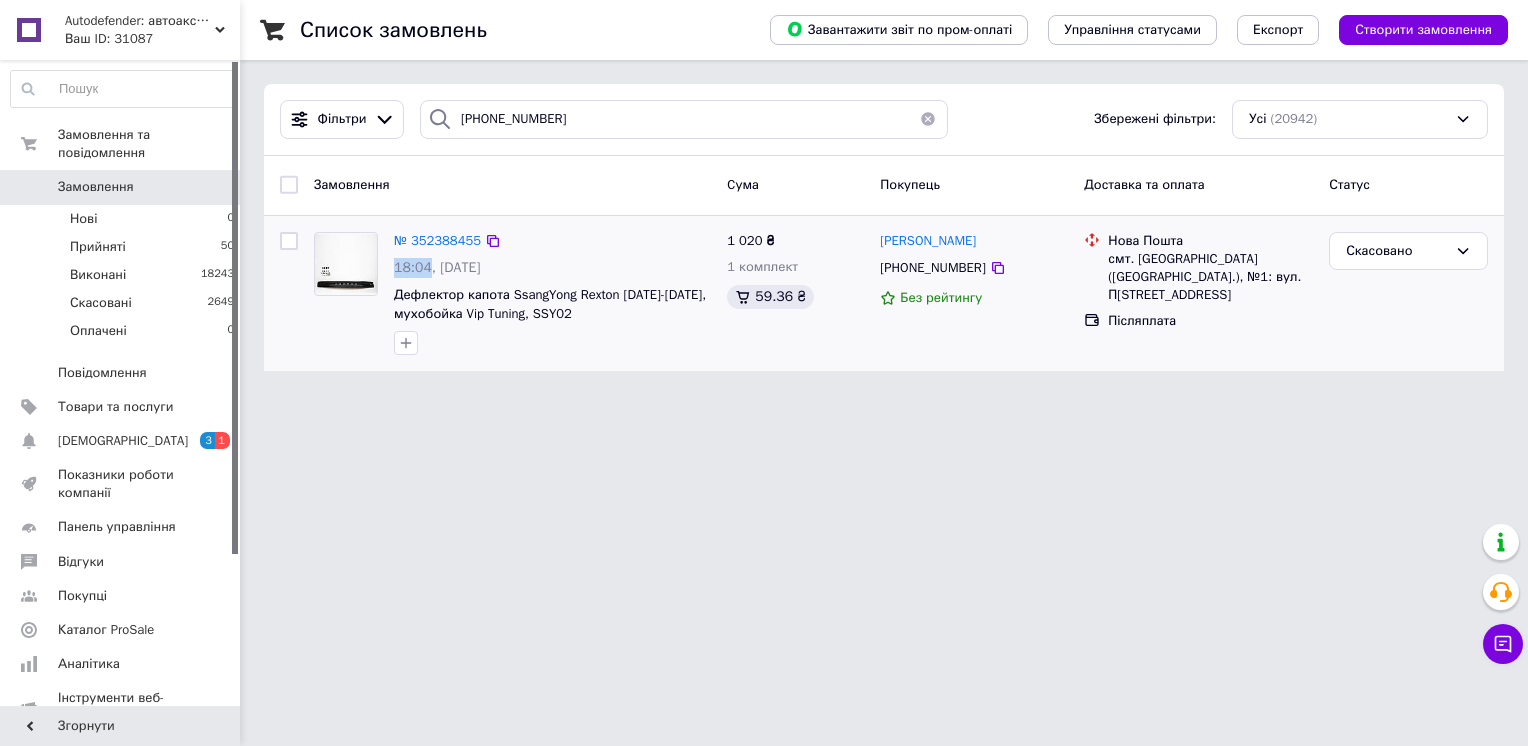 drag, startPoint x: 395, startPoint y: 269, endPoint x: 425, endPoint y: 266, distance: 30.149628 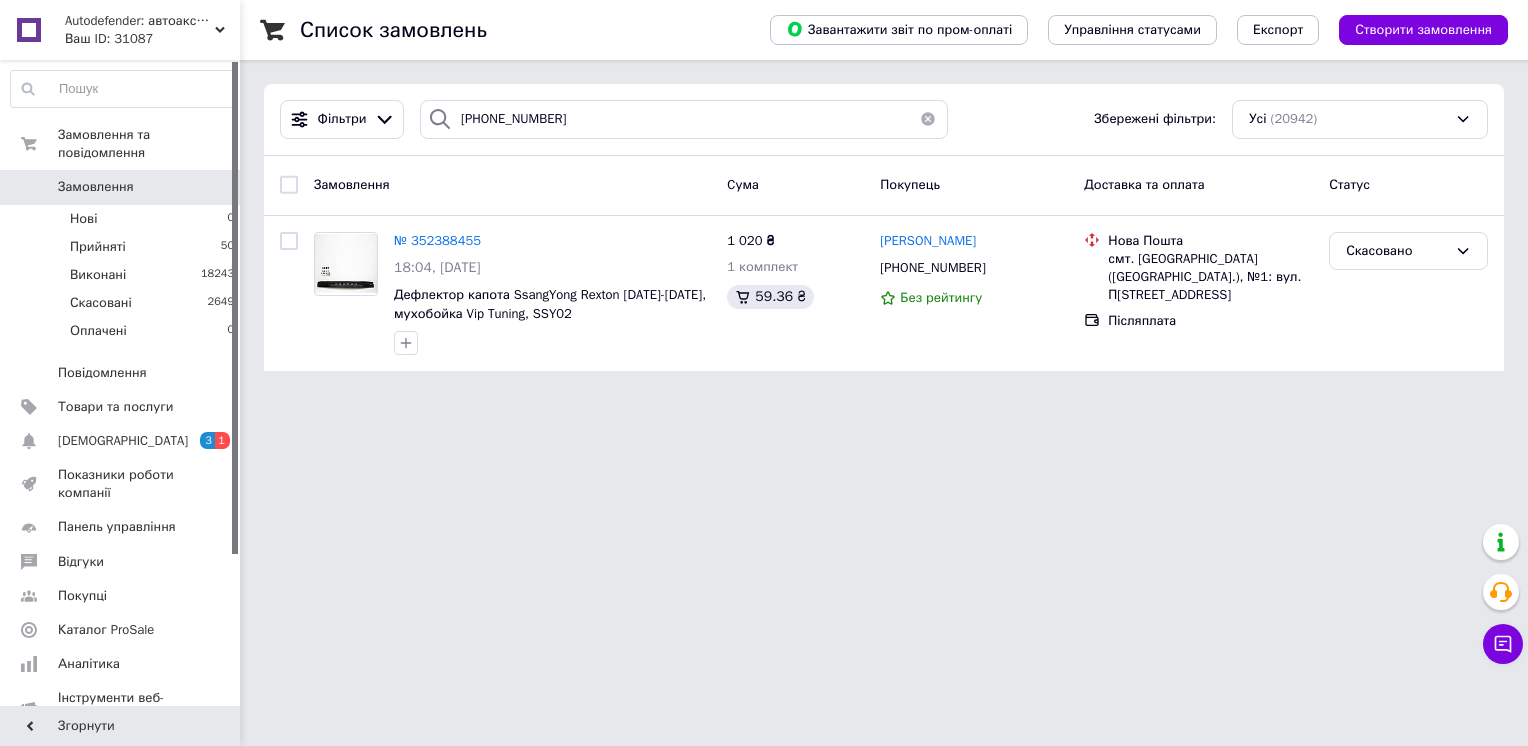 click on "Autodefender: автоаксесуари, автозапчастини Ваш ID: 31087 Сайт Autodefender: автоаксесуари, автоза... Кабінет покупця Перевірити стан системи Сторінка на порталі Довідка Вийти Замовлення та повідомлення Замовлення 0 Нові 0 Прийняті 50 Виконані 18243 Скасовані 2649 Оплачені 0 Повідомлення 0 Товари та послуги Сповіщення 3 1 Показники роботи компанії Панель управління Відгуки Покупці Каталог ProSale Аналітика Інструменти веб-майстра та SEO Управління сайтом Гаманець компанії [PERSON_NAME] Тарифи та рахунки Prom топ Згорнути" at bounding box center [764, 197] 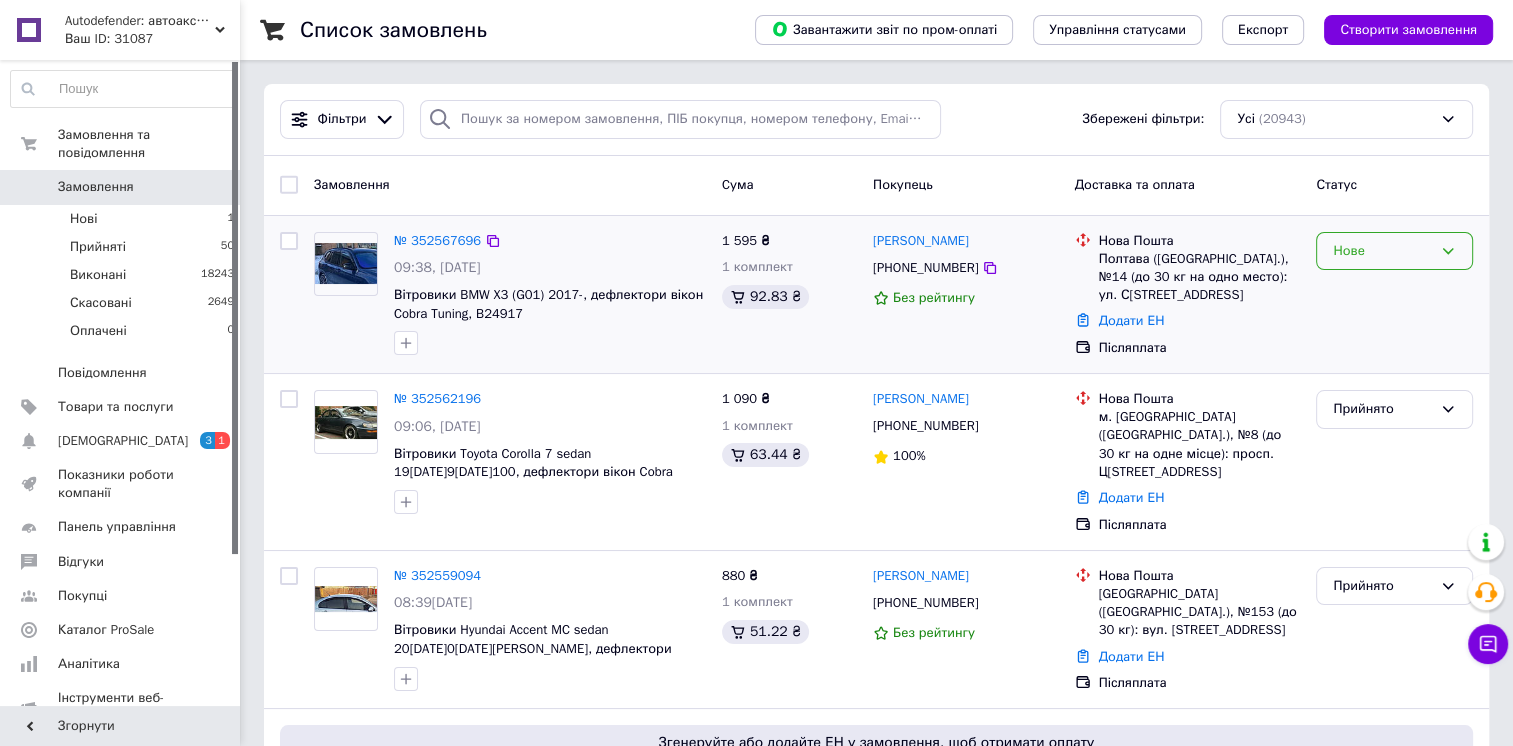click on "Нове" at bounding box center [1382, 251] 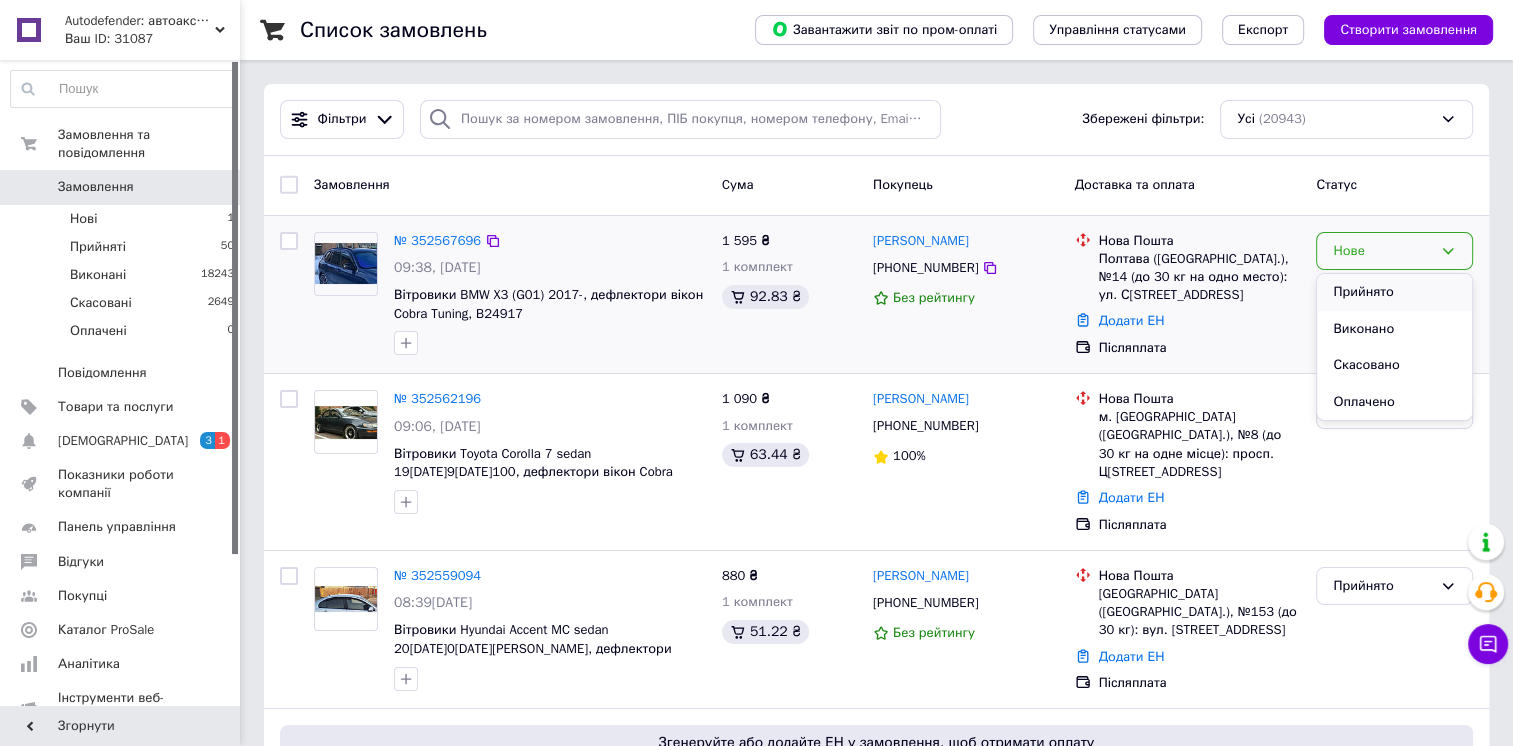 click on "Прийнято" at bounding box center (1394, 292) 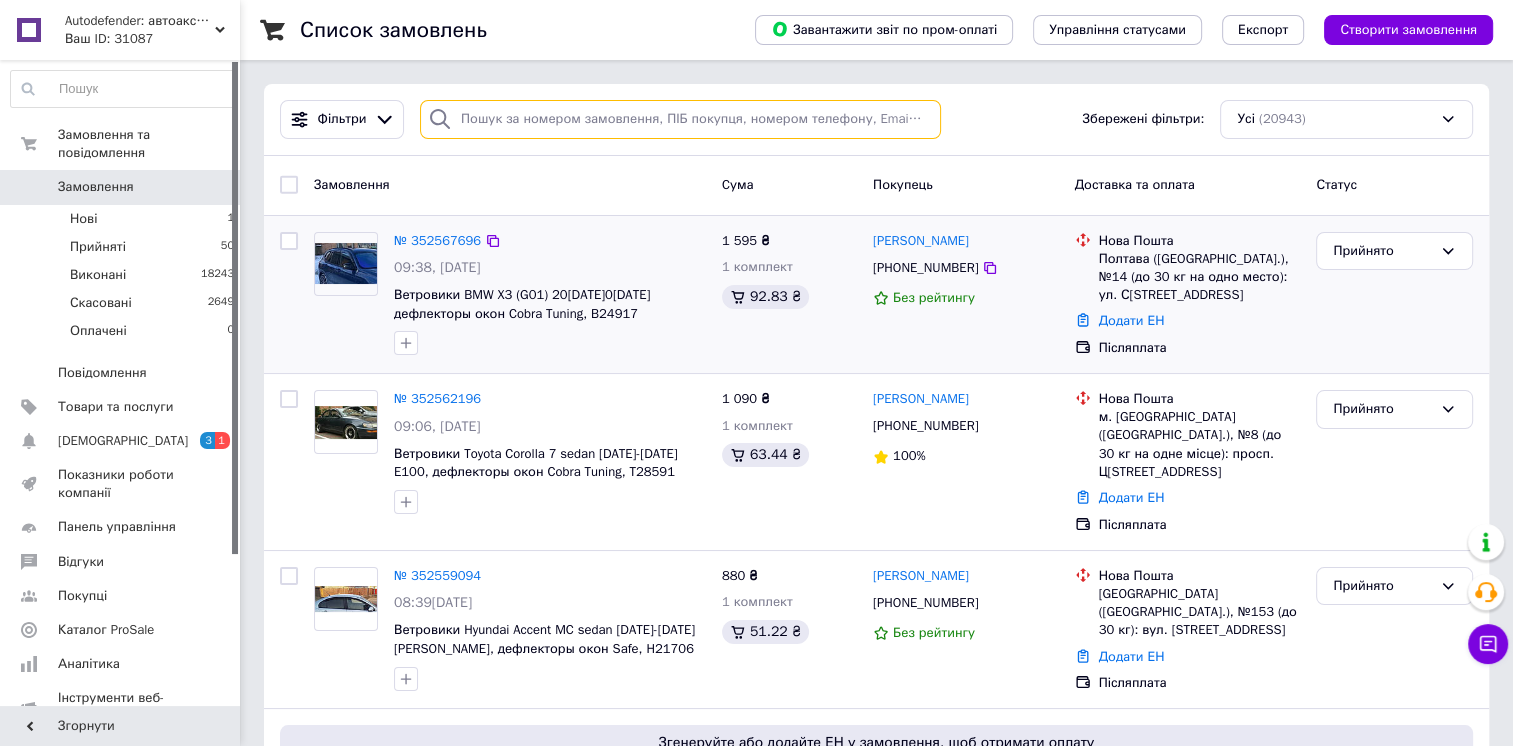 click at bounding box center [680, 119] 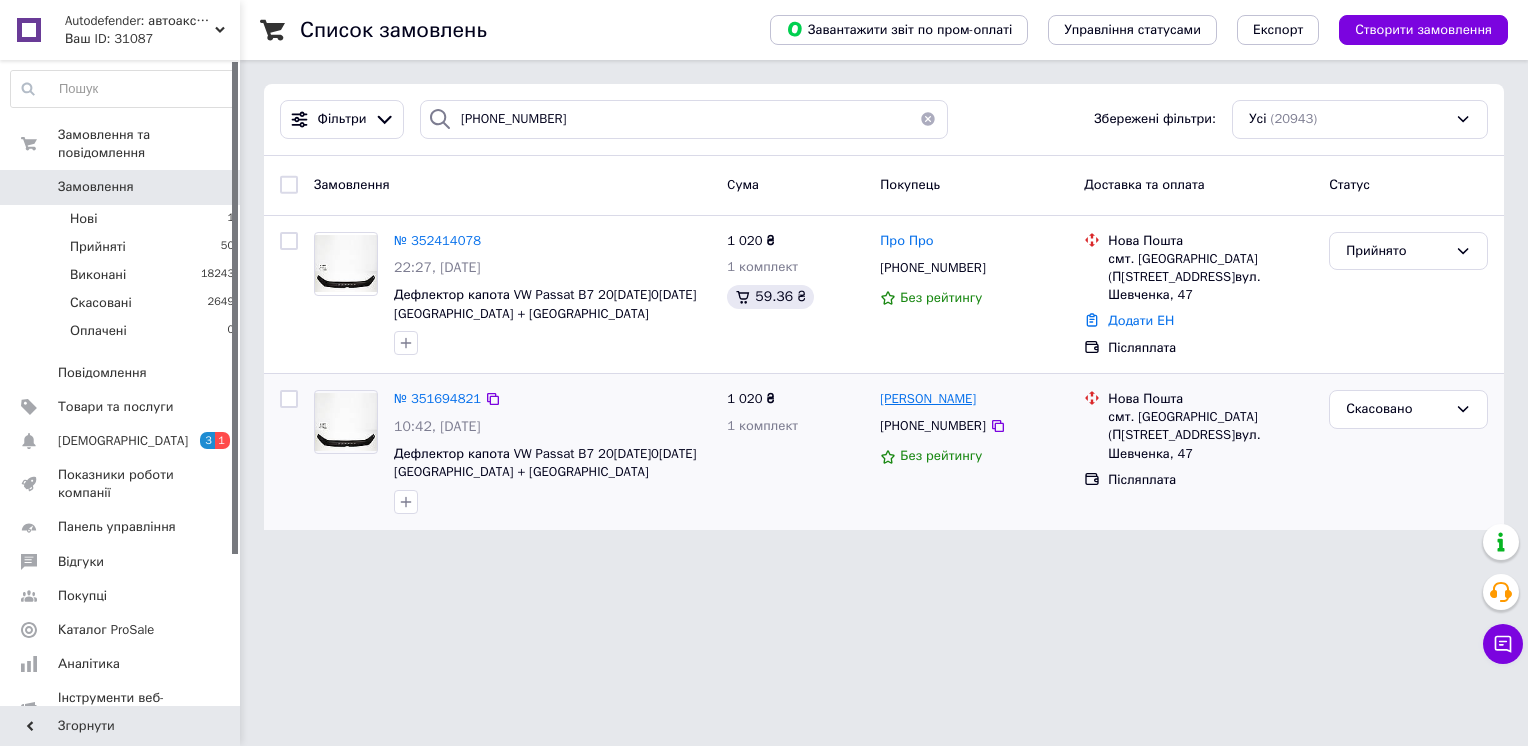 drag, startPoint x: 1033, startPoint y: 399, endPoint x: 880, endPoint y: 402, distance: 153.0294 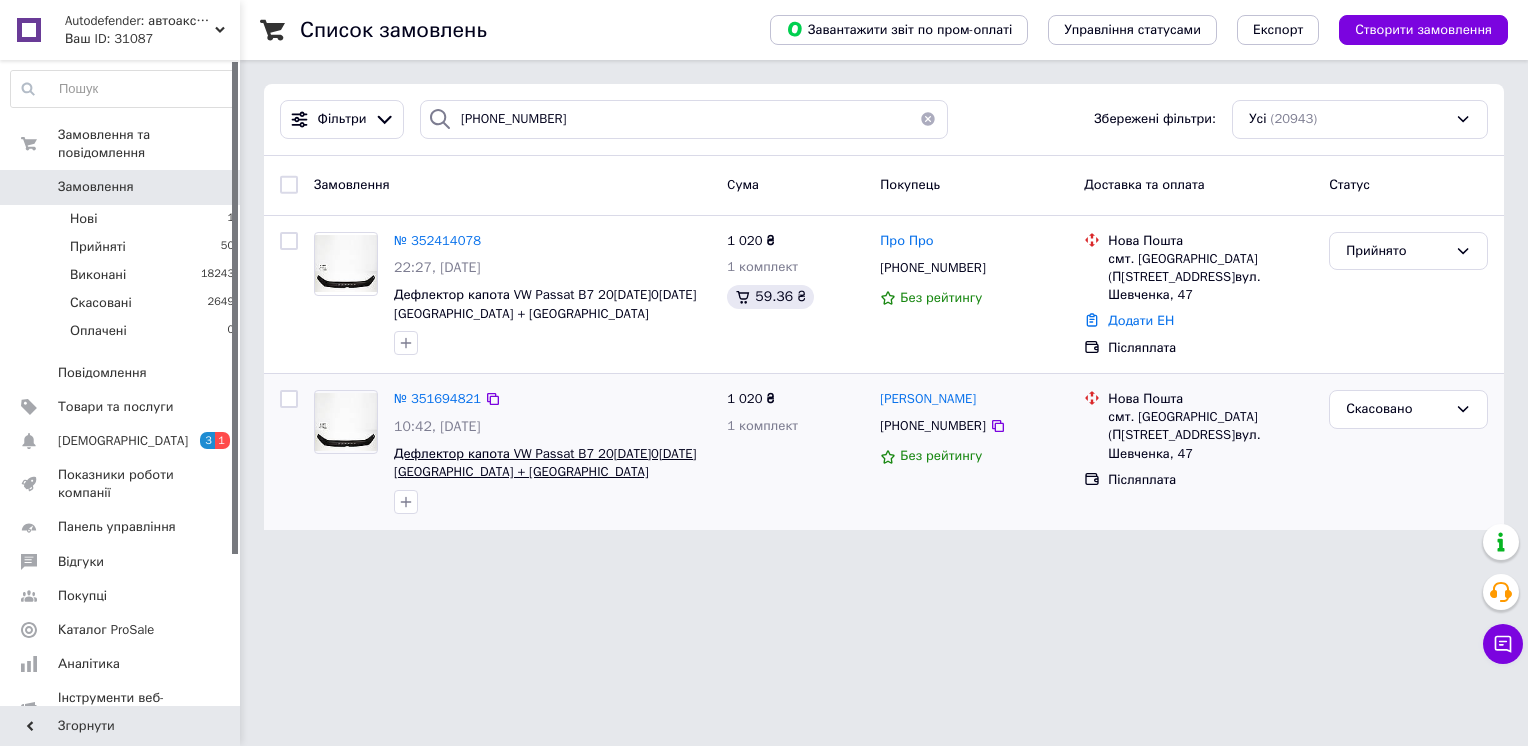copy on "[PERSON_NAME]" 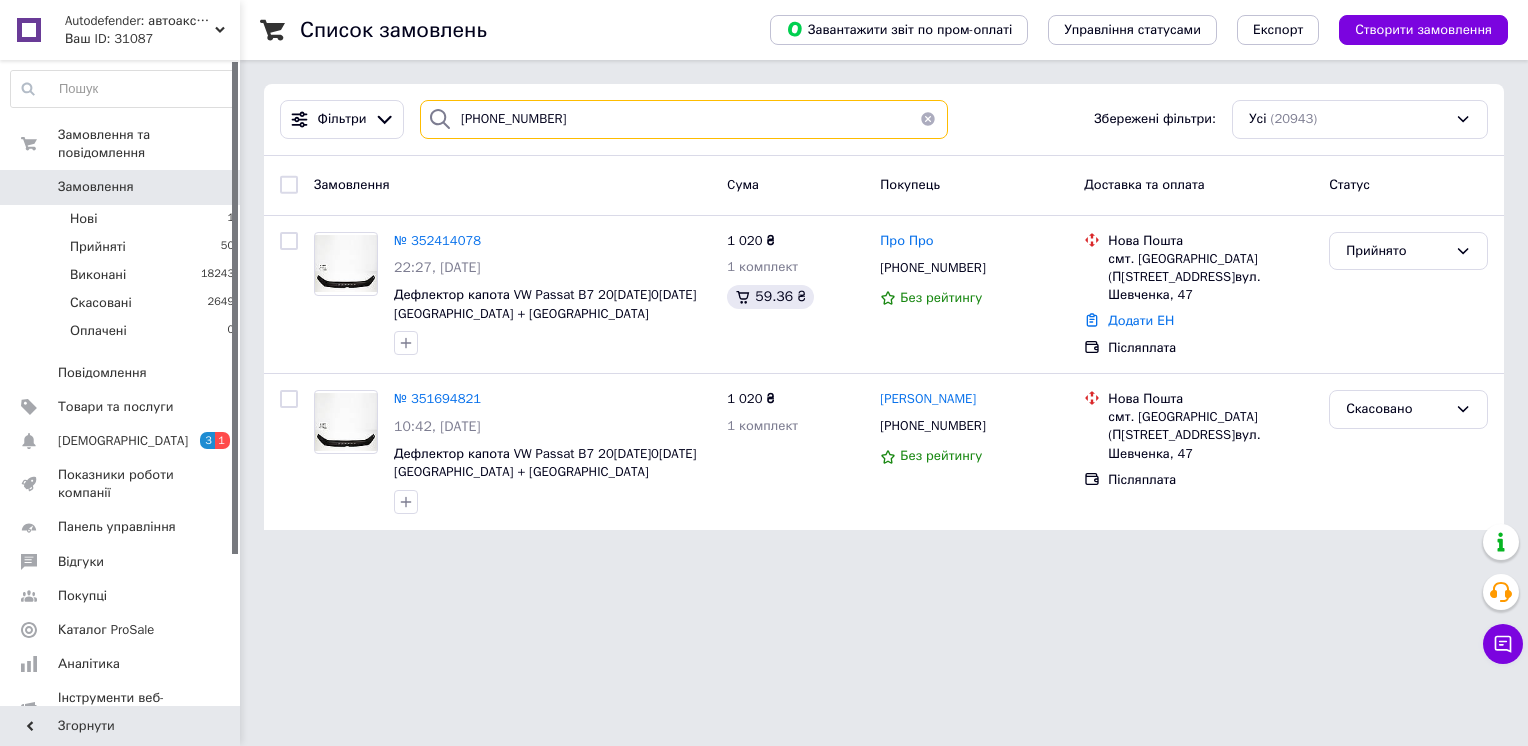 click on "[PHONE_NUMBER]" at bounding box center [684, 119] 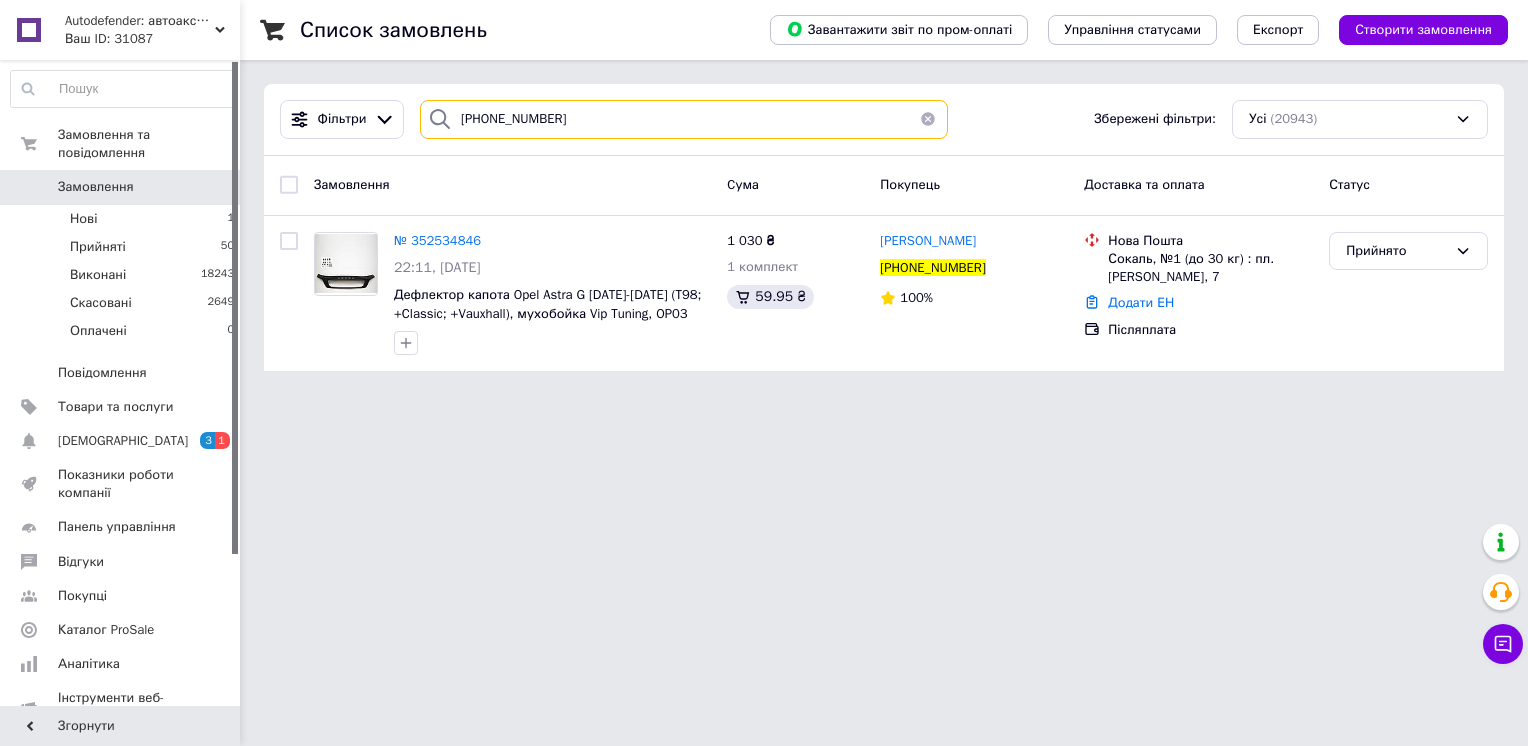 type on "[PHONE_NUMBER]" 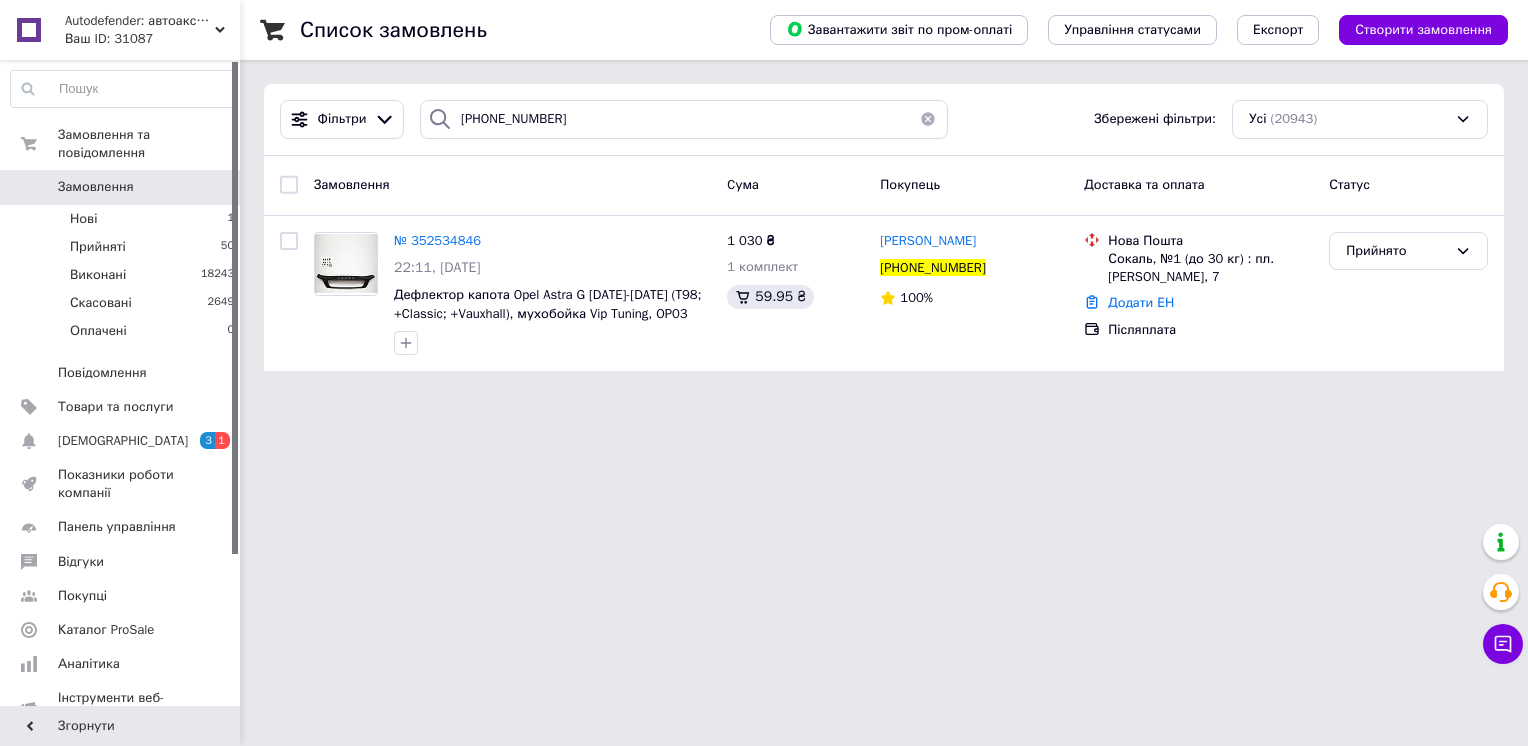 drag, startPoint x: 148, startPoint y: 171, endPoint x: 144, endPoint y: 182, distance: 11.7046995 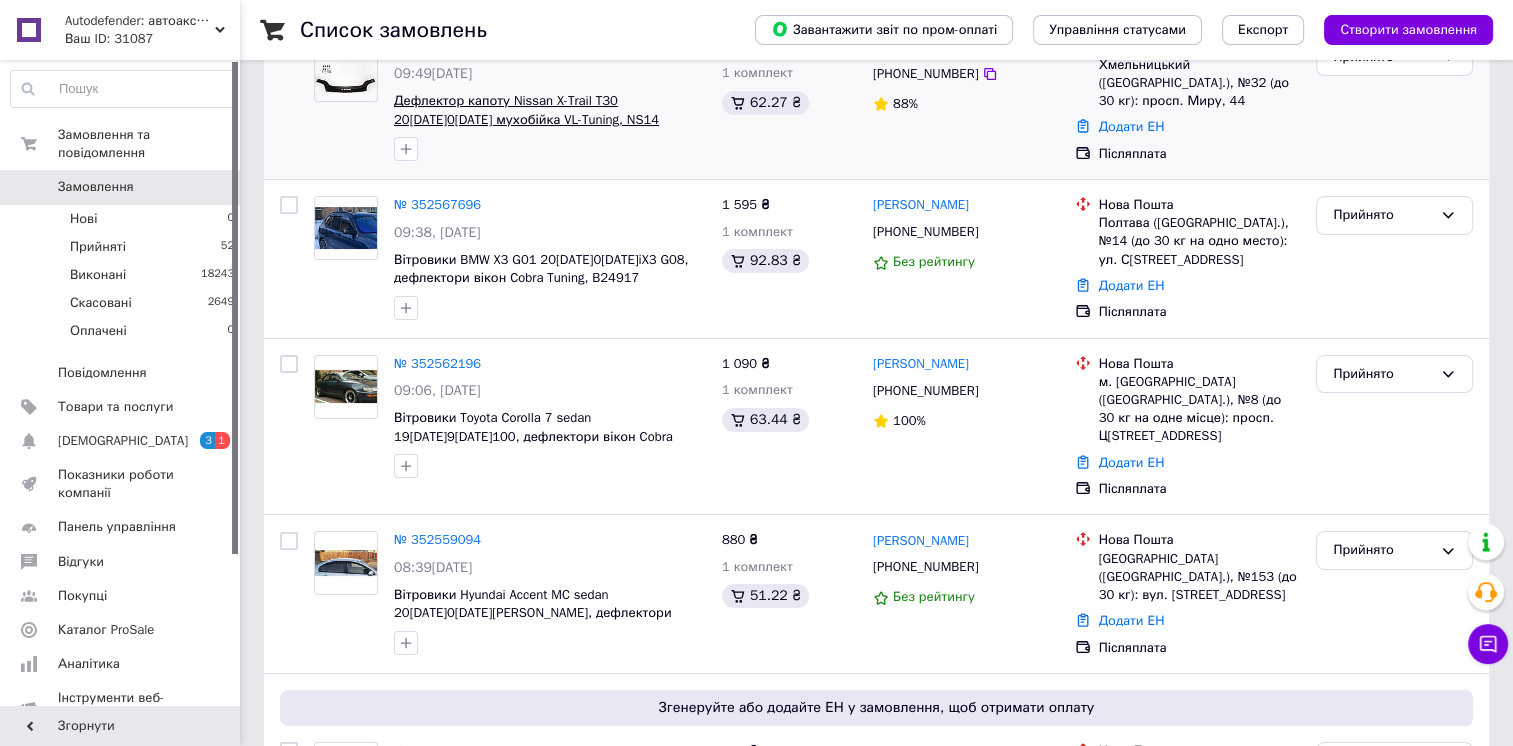 scroll, scrollTop: 0, scrollLeft: 0, axis: both 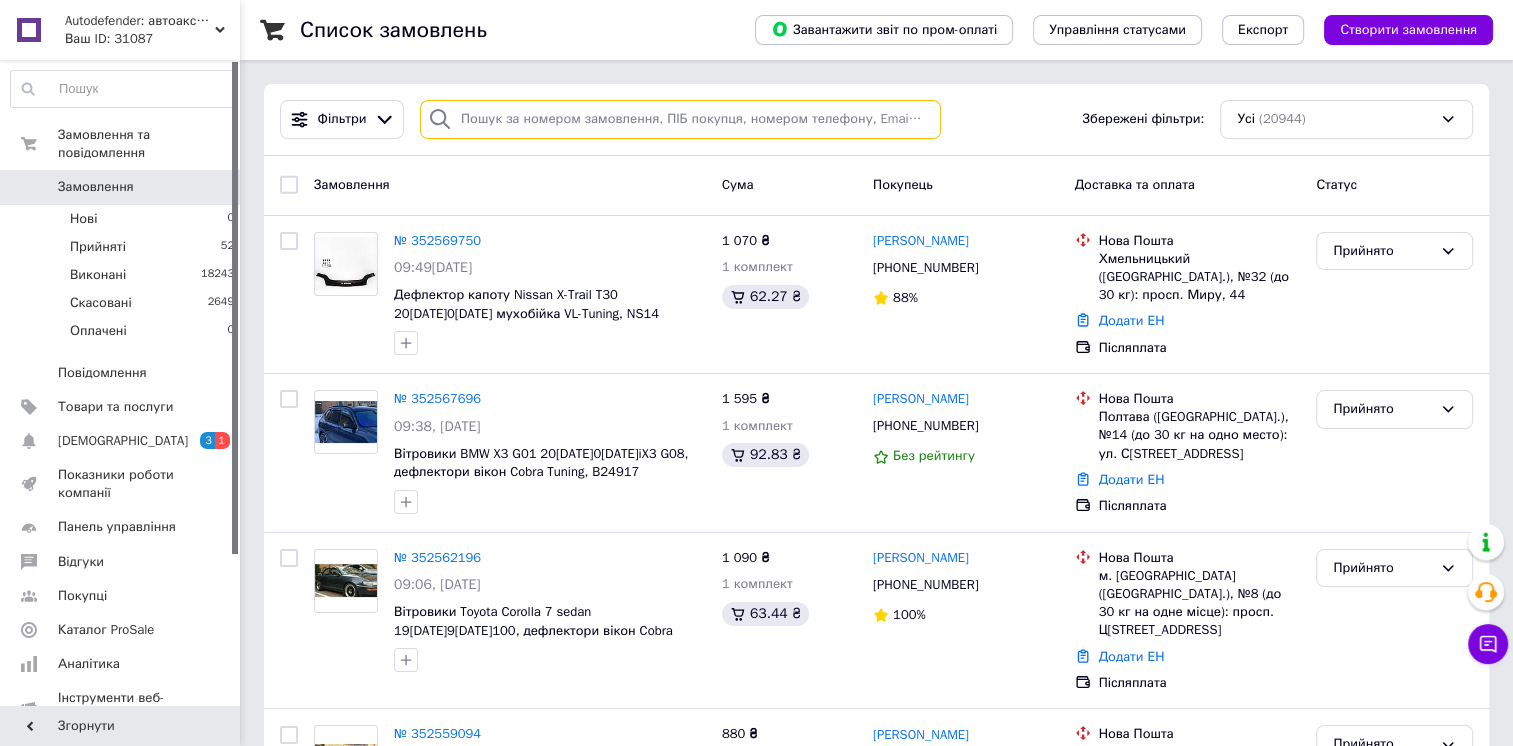 click at bounding box center (680, 119) 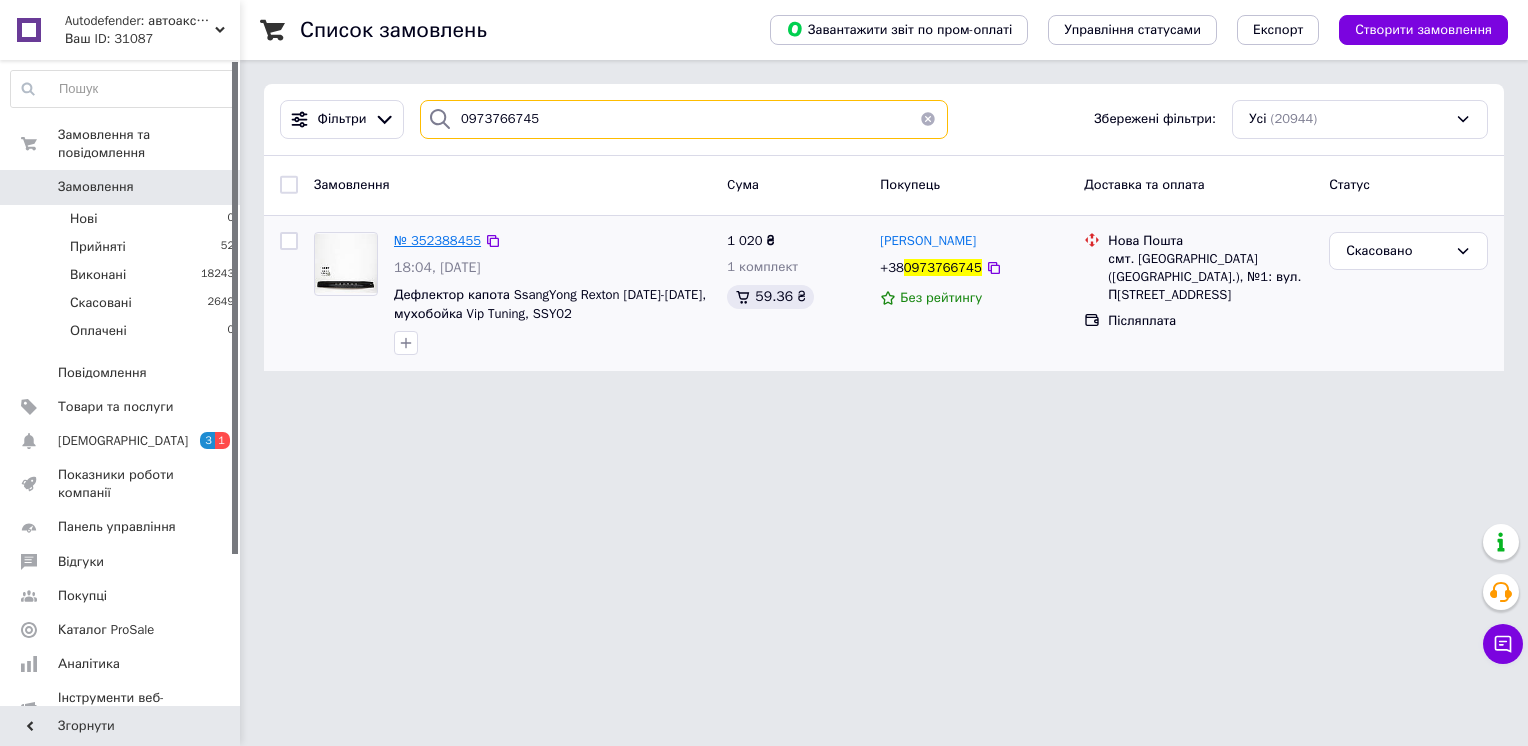type on "0973766745" 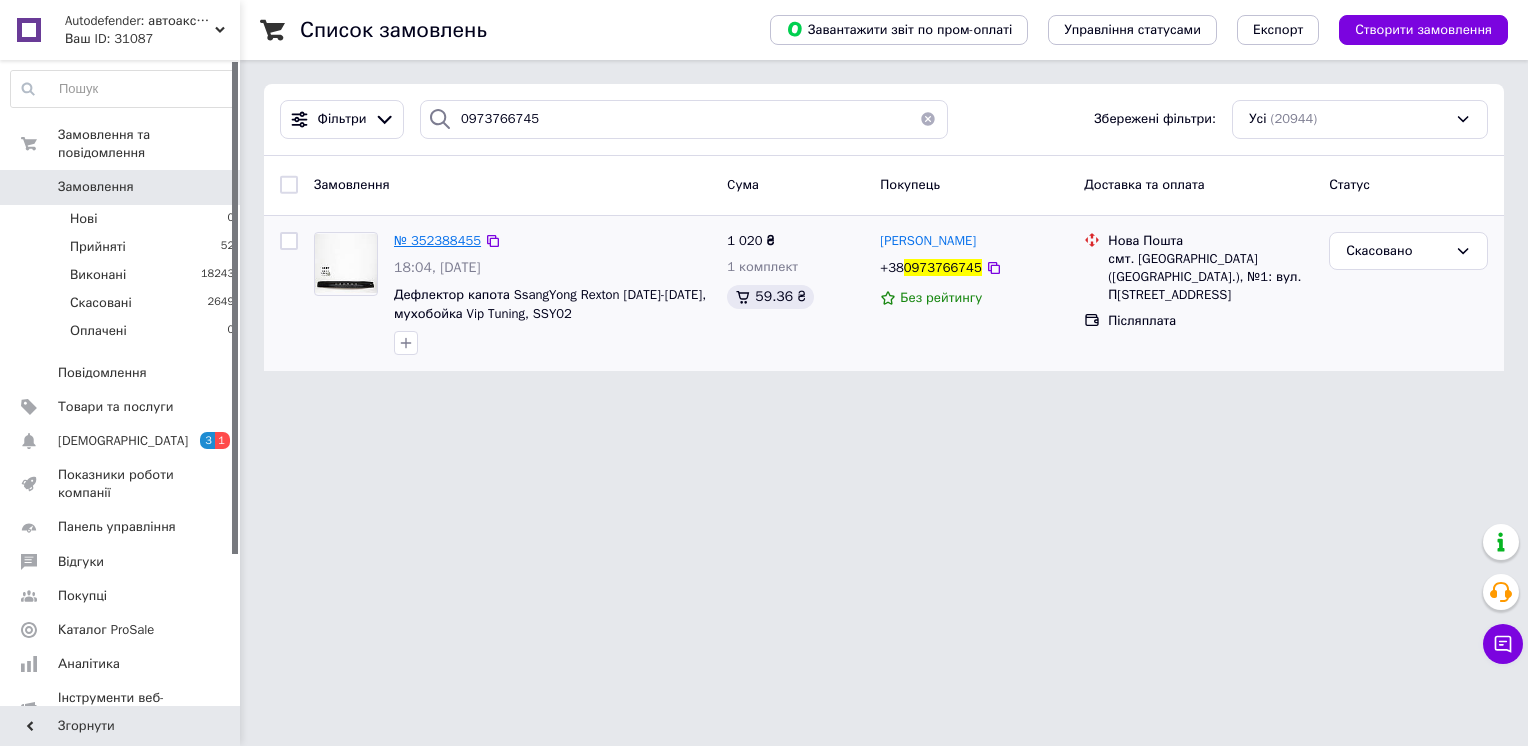 click on "№ 352388455" at bounding box center [437, 240] 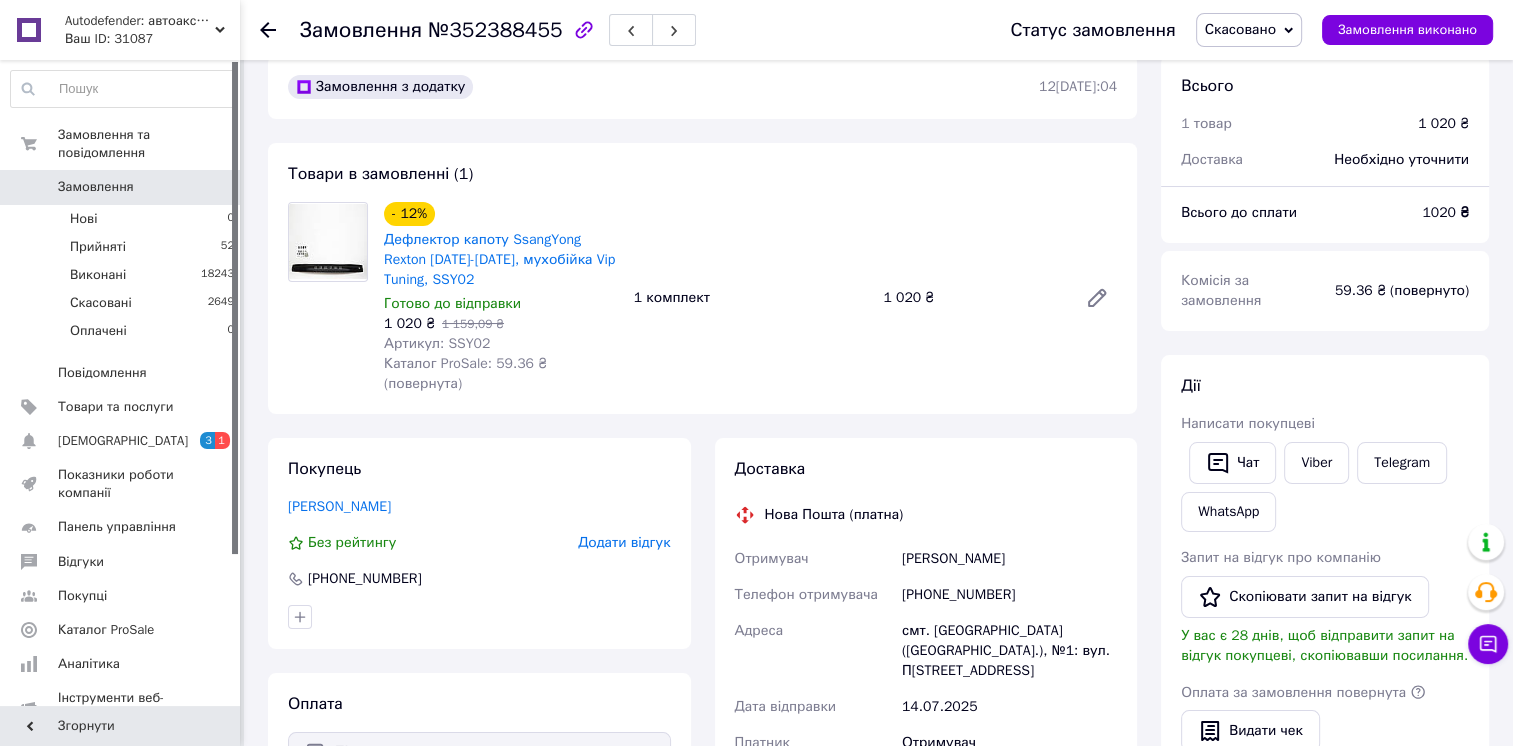 scroll, scrollTop: 0, scrollLeft: 0, axis: both 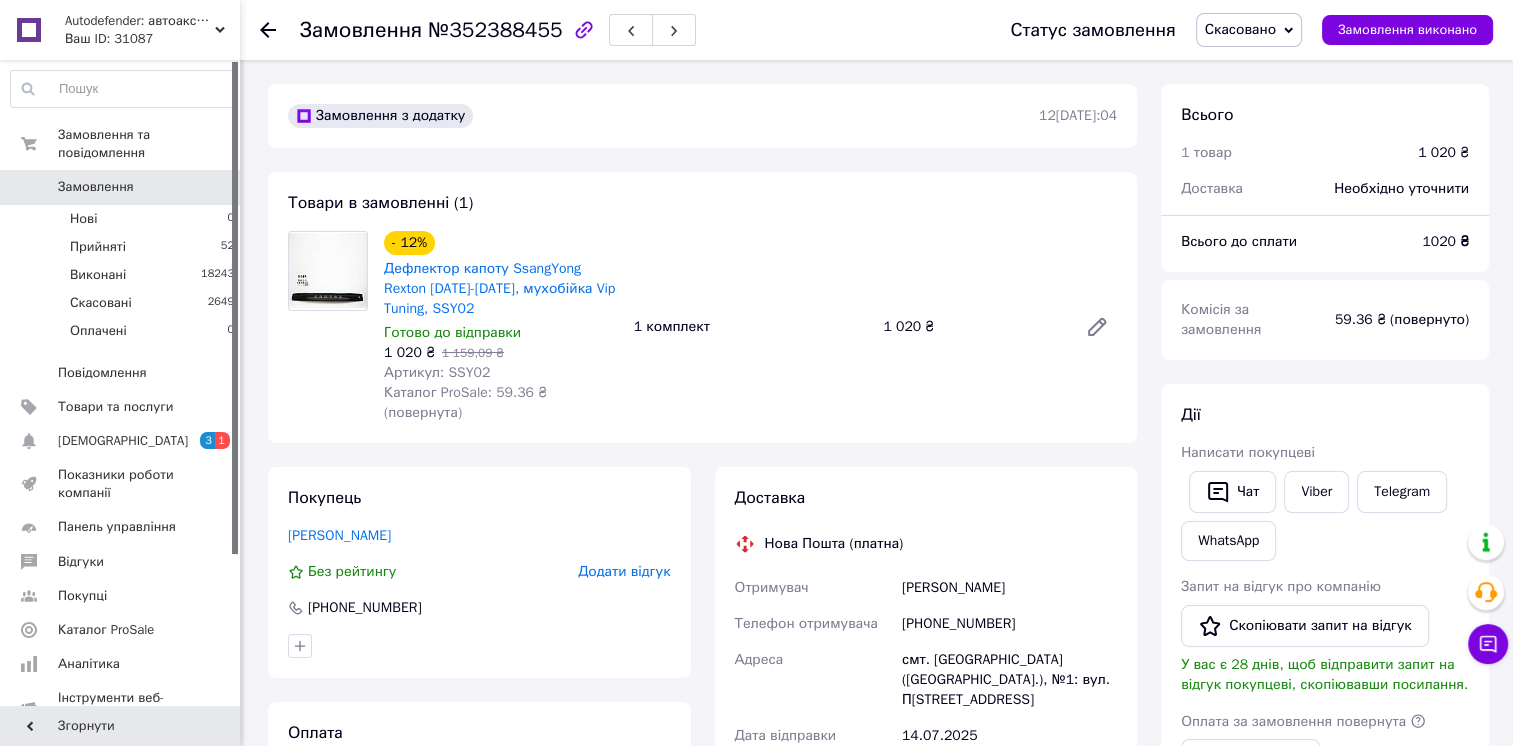 drag, startPoint x: 120, startPoint y: 171, endPoint x: 346, endPoint y: 31, distance: 265.84958 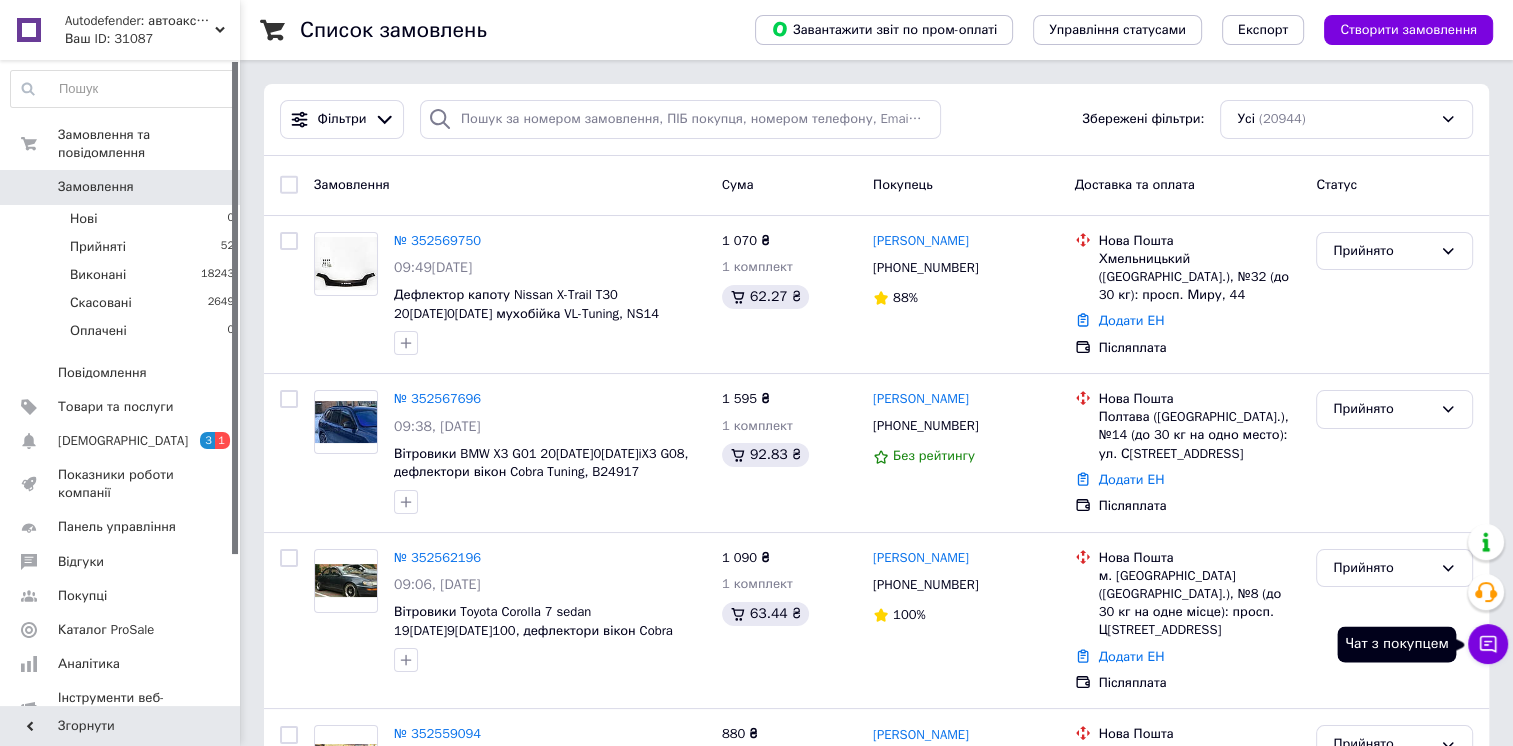click on "Чат з покупцем" at bounding box center (1488, 644) 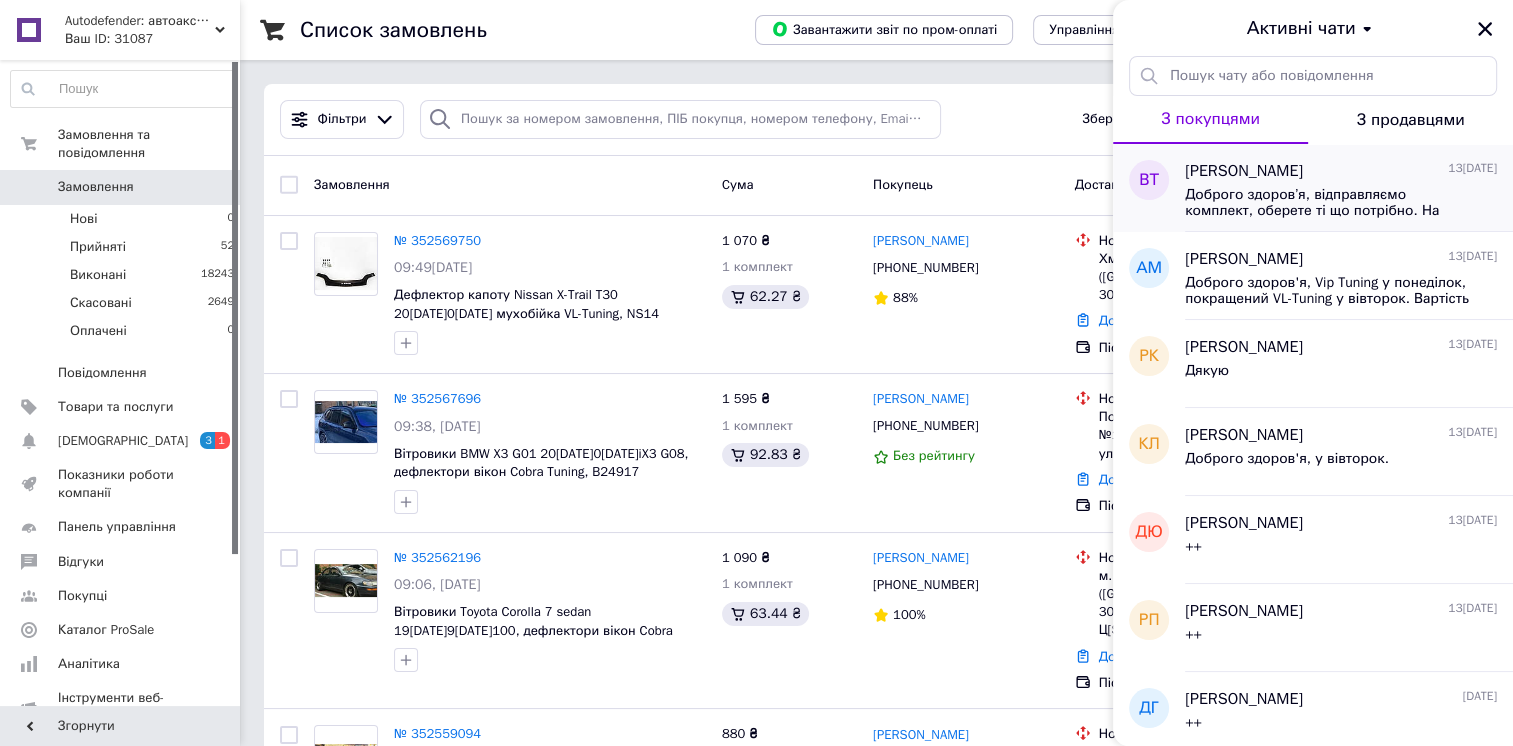 click on "[PERSON_NAME]" at bounding box center (1244, 171) 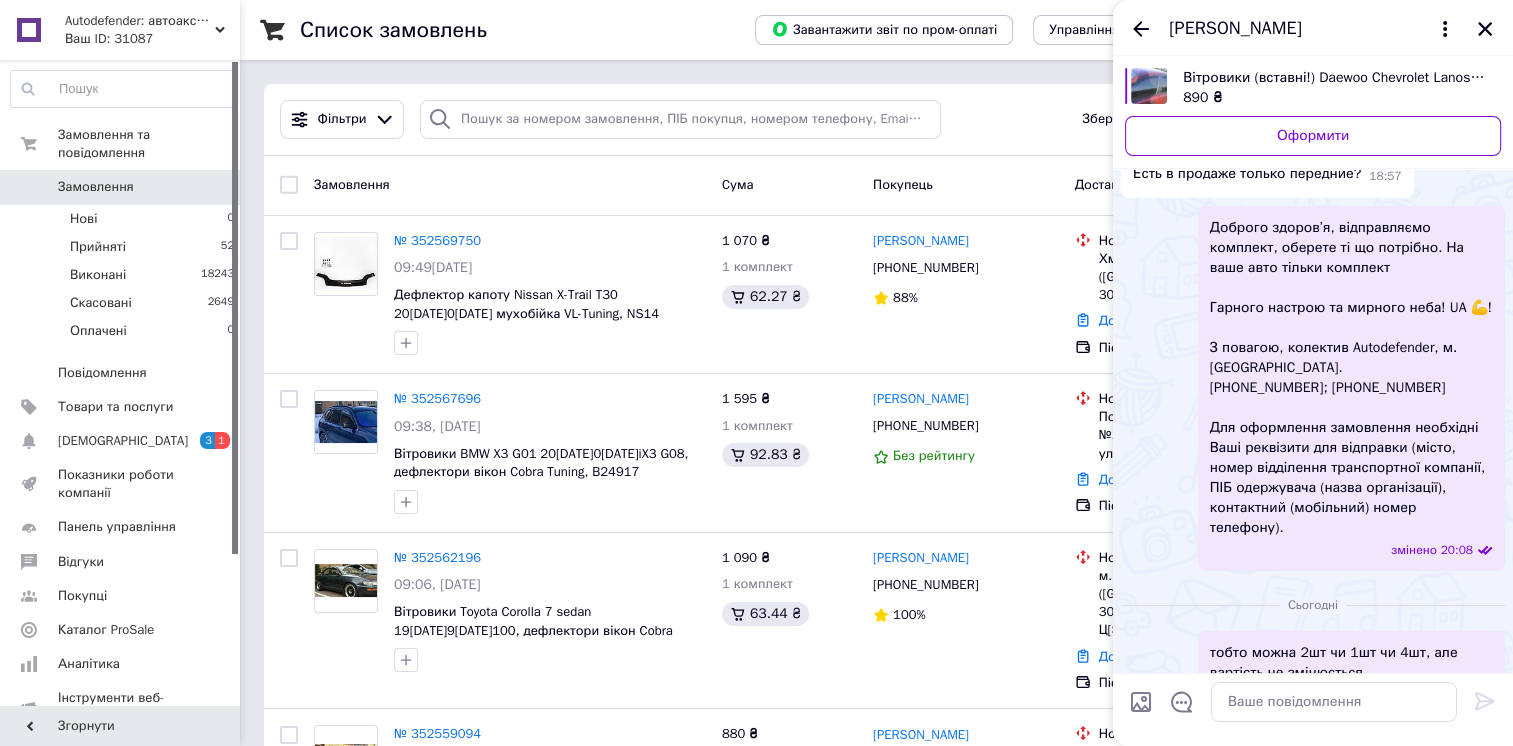 scroll, scrollTop: 107, scrollLeft: 0, axis: vertical 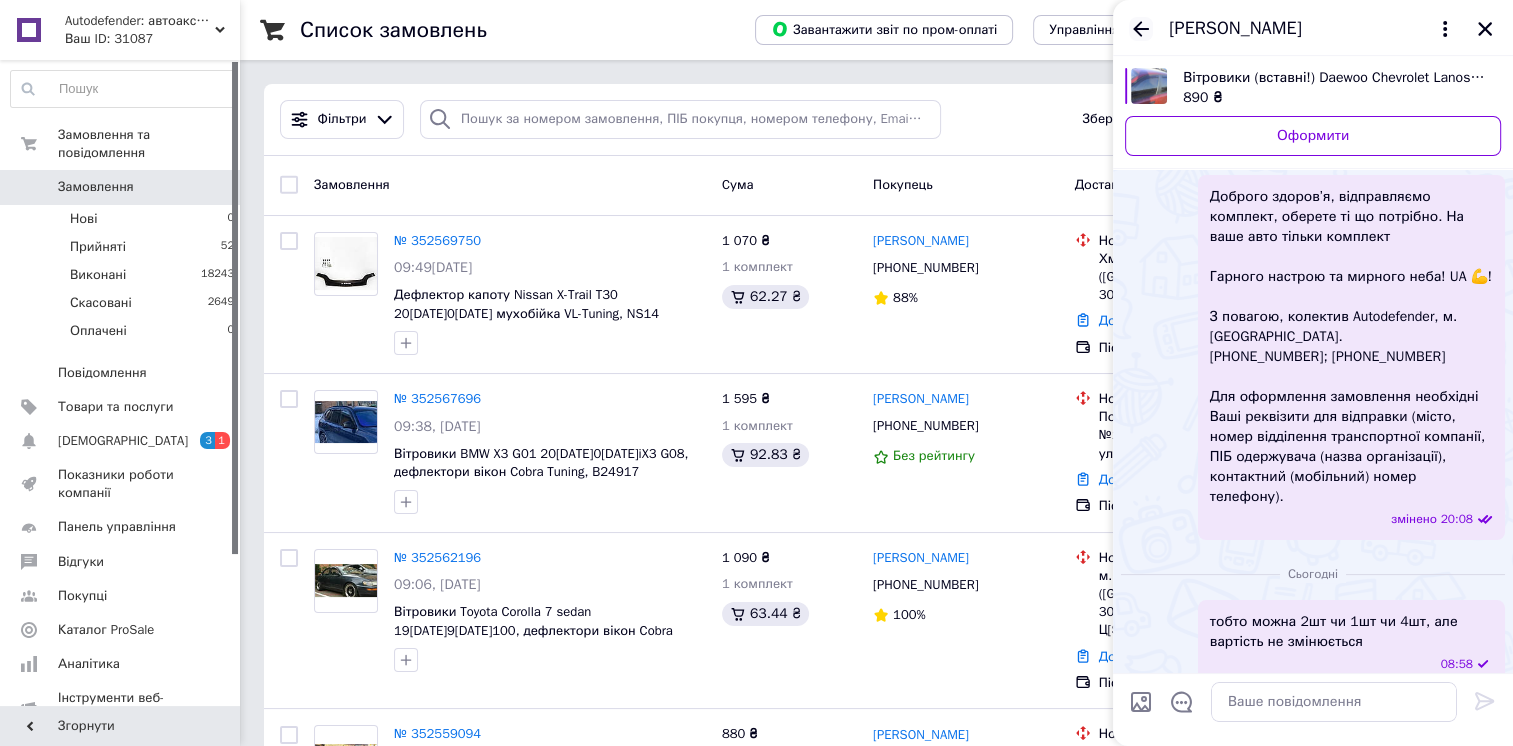 click 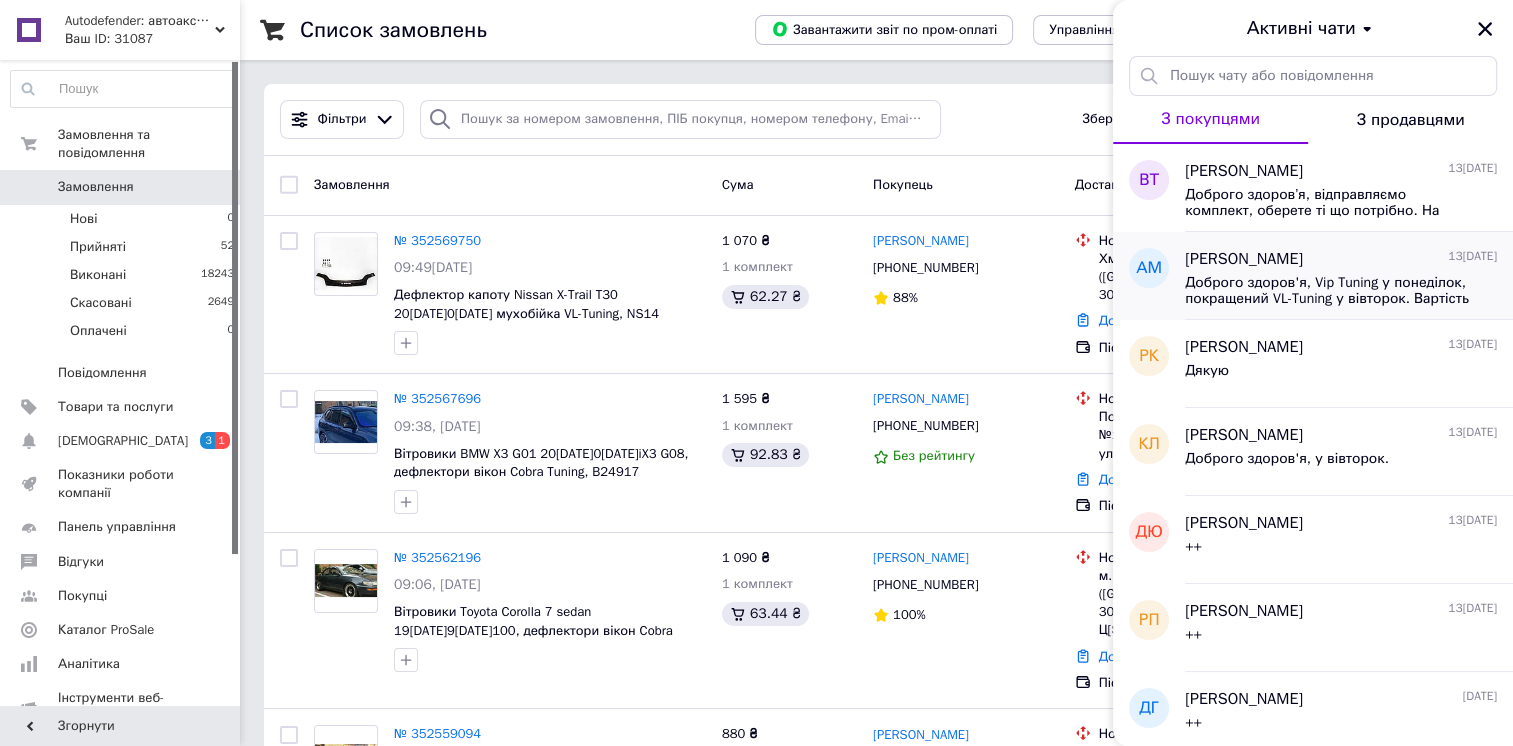 click on "Доброго здоров'я, Vip Tuning у понеділок, покращений VL-Tuning у вівторок. Вартість однакова." at bounding box center [1327, 291] 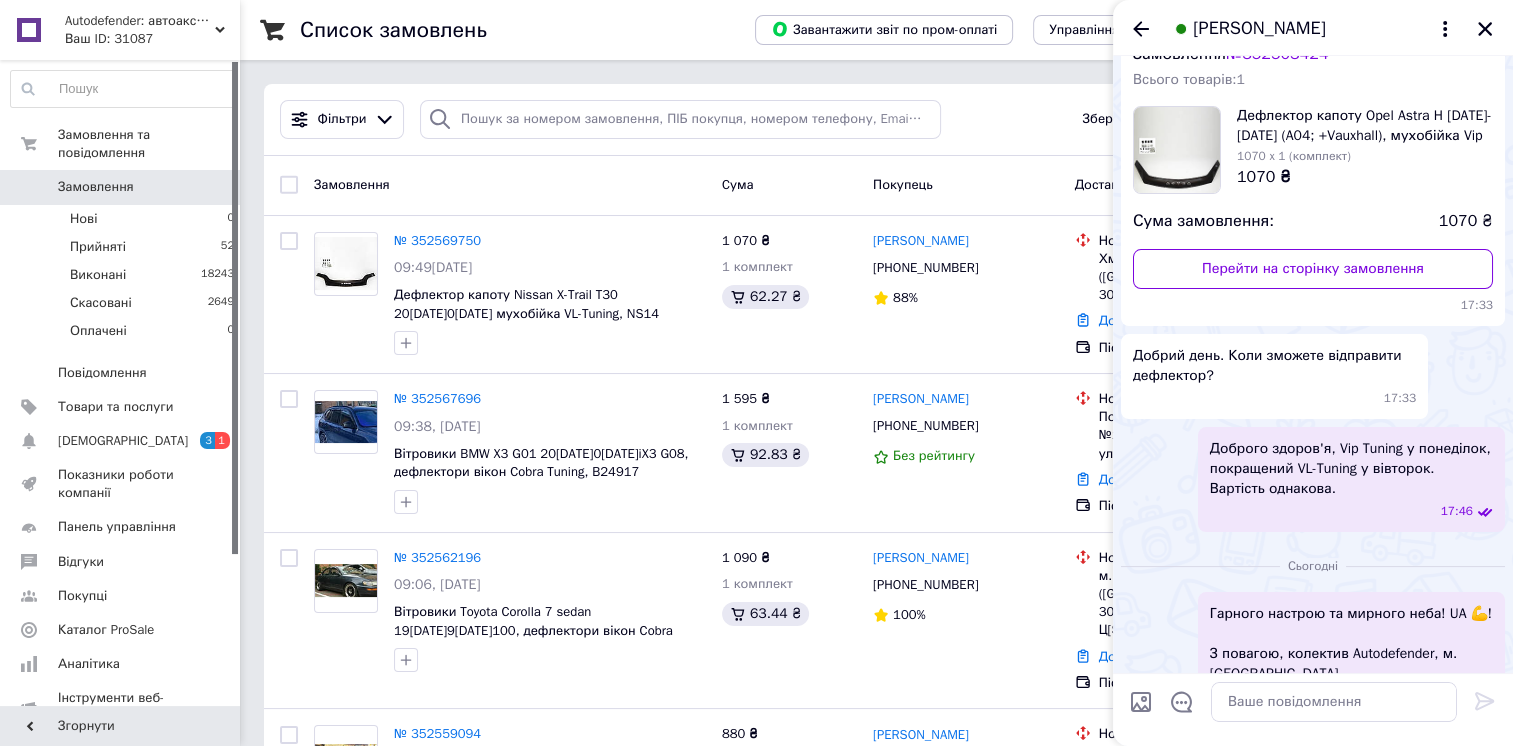 scroll, scrollTop: 148, scrollLeft: 0, axis: vertical 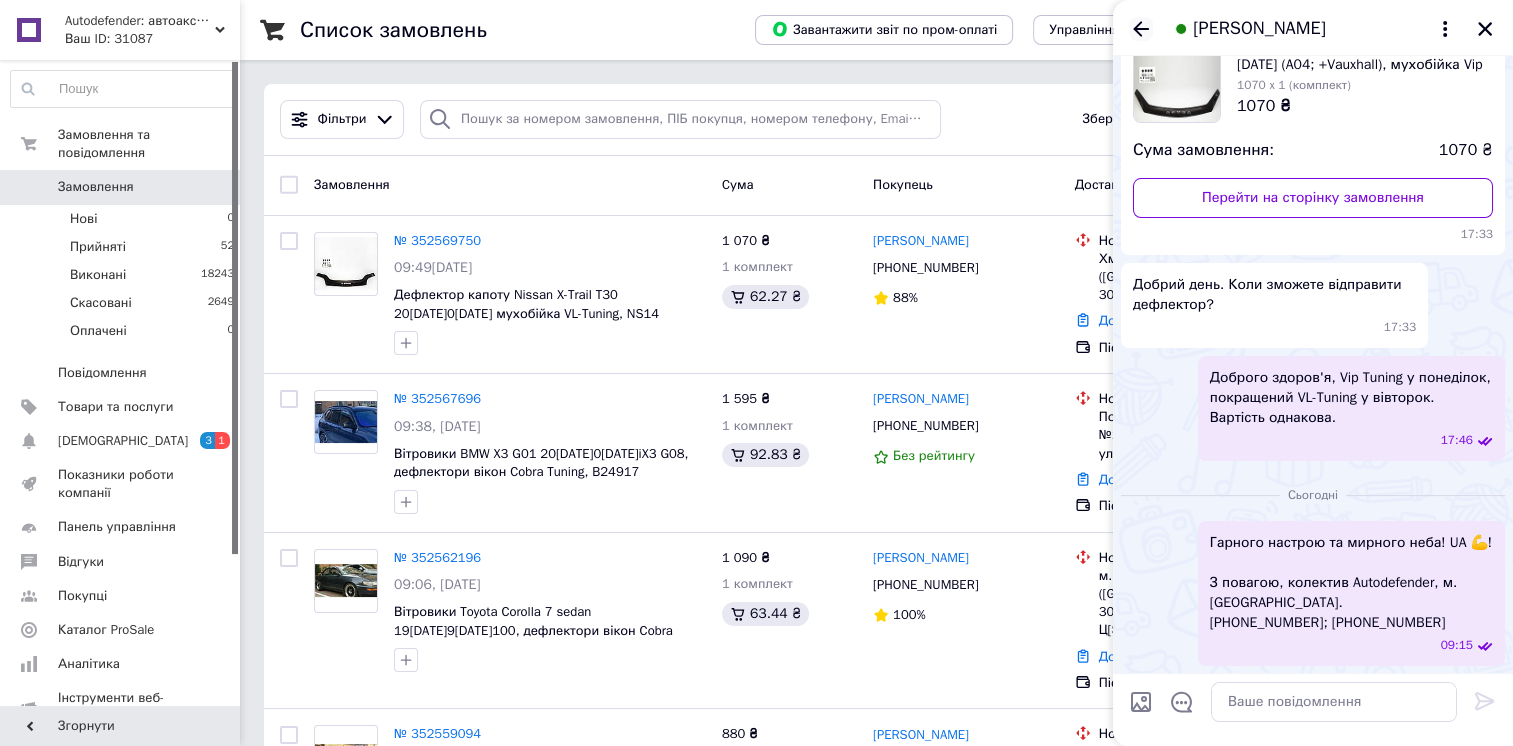 click 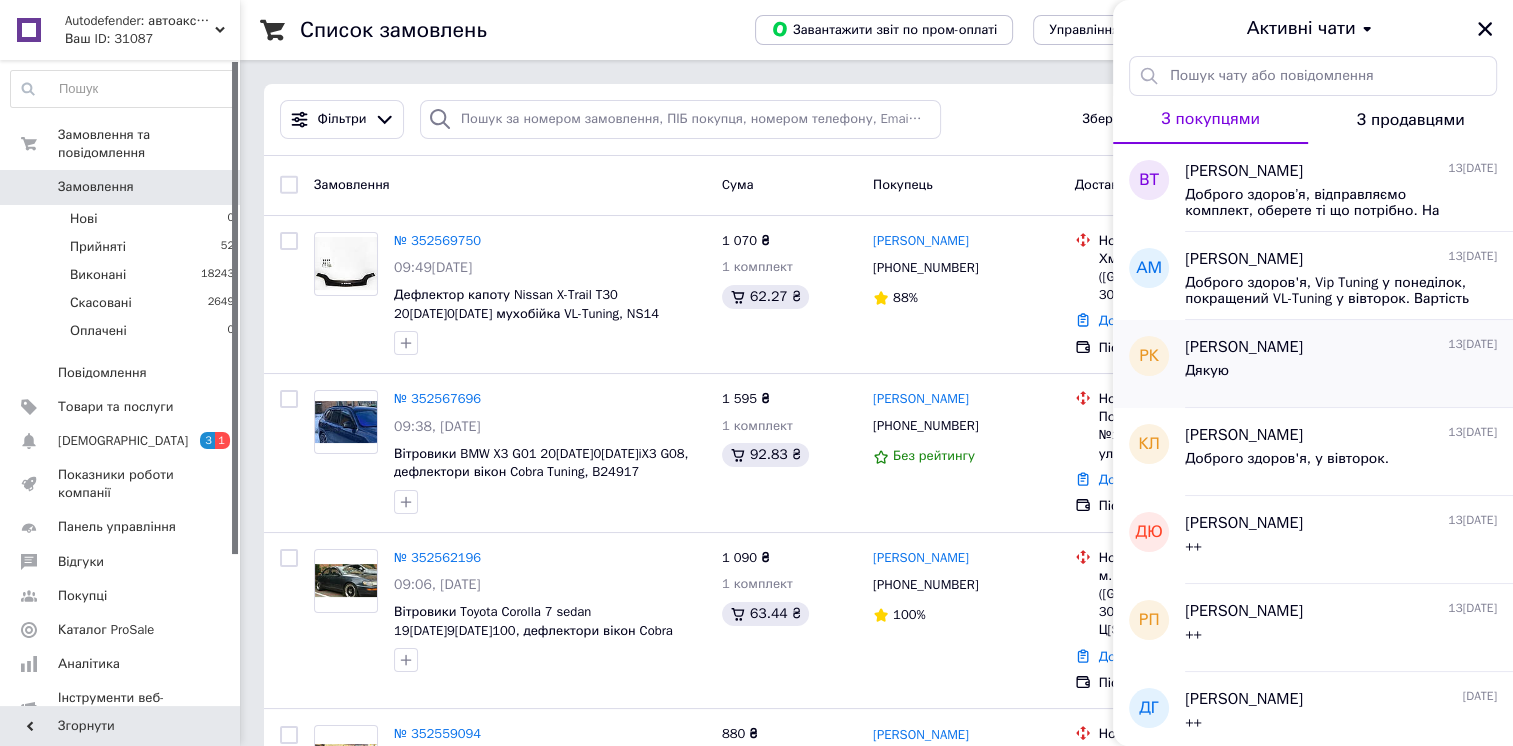 click on "Дякую" at bounding box center (1341, 375) 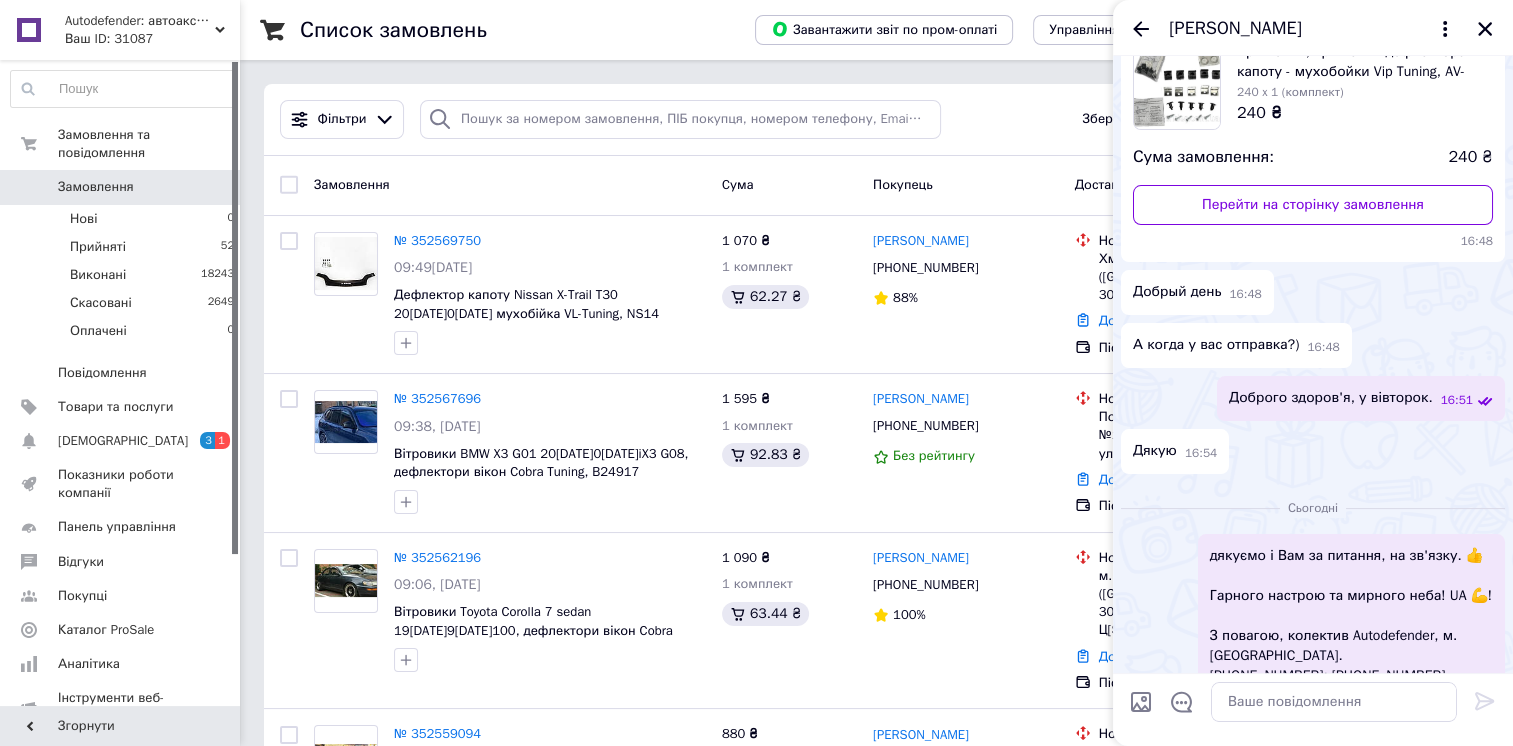 scroll, scrollTop: 195, scrollLeft: 0, axis: vertical 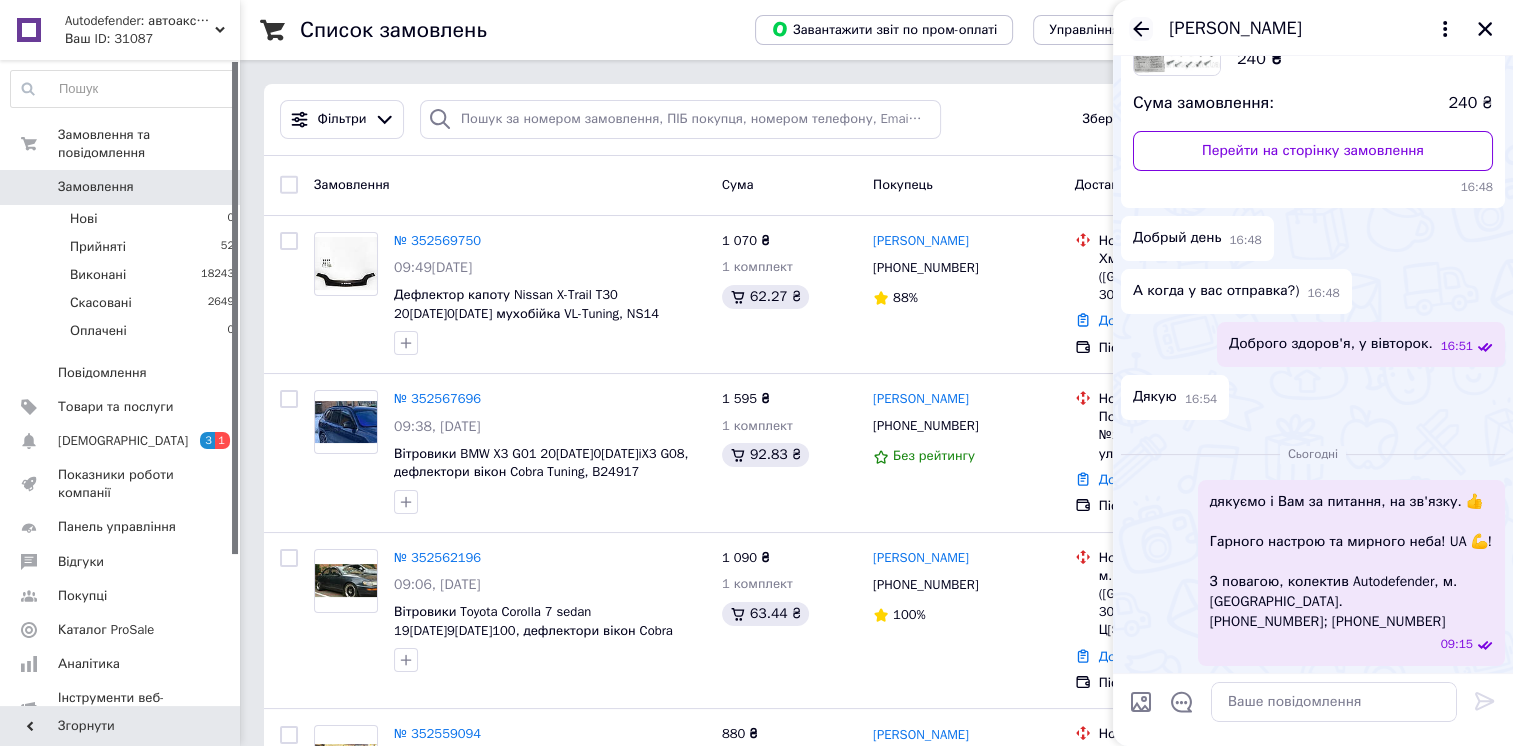 click 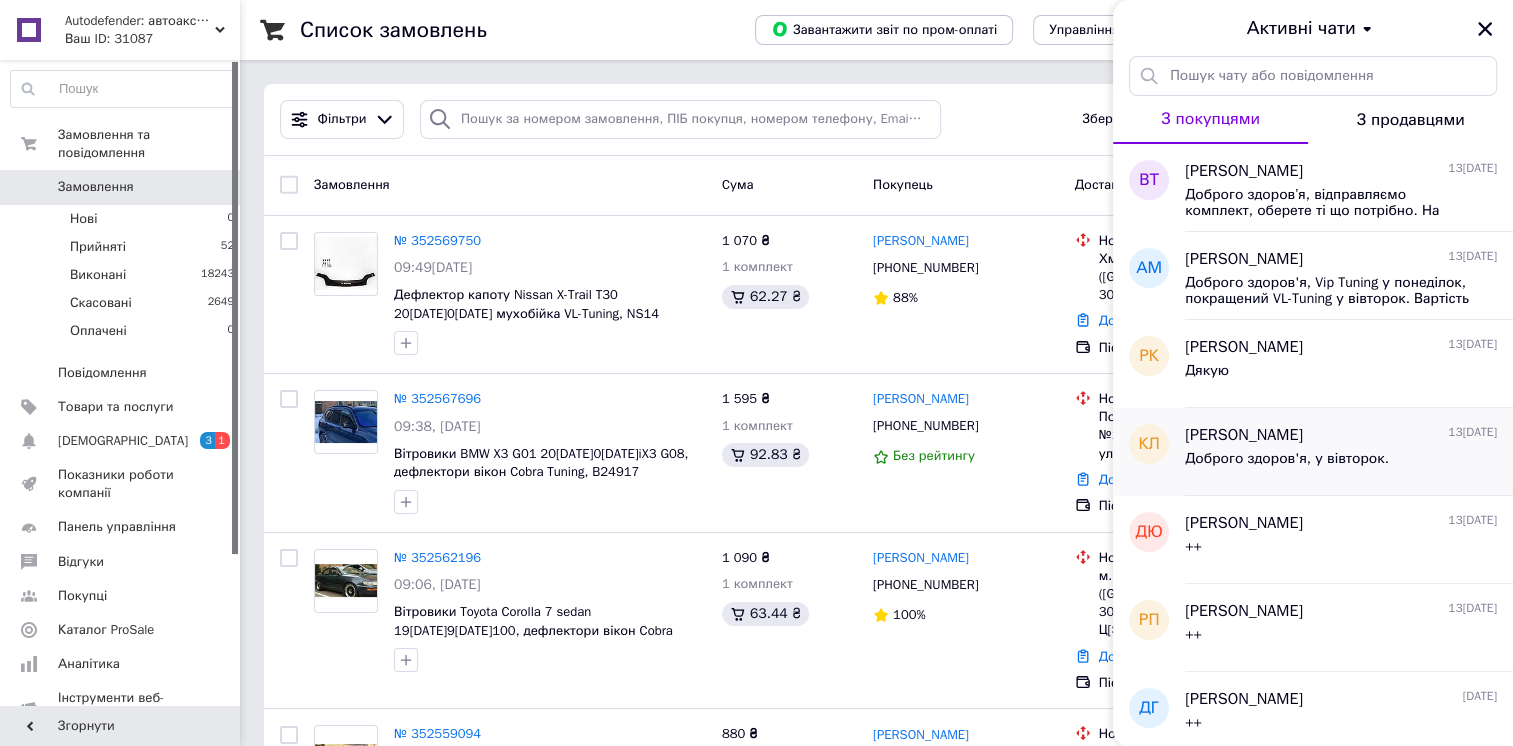 click on "[PERSON_NAME]" at bounding box center (1244, 435) 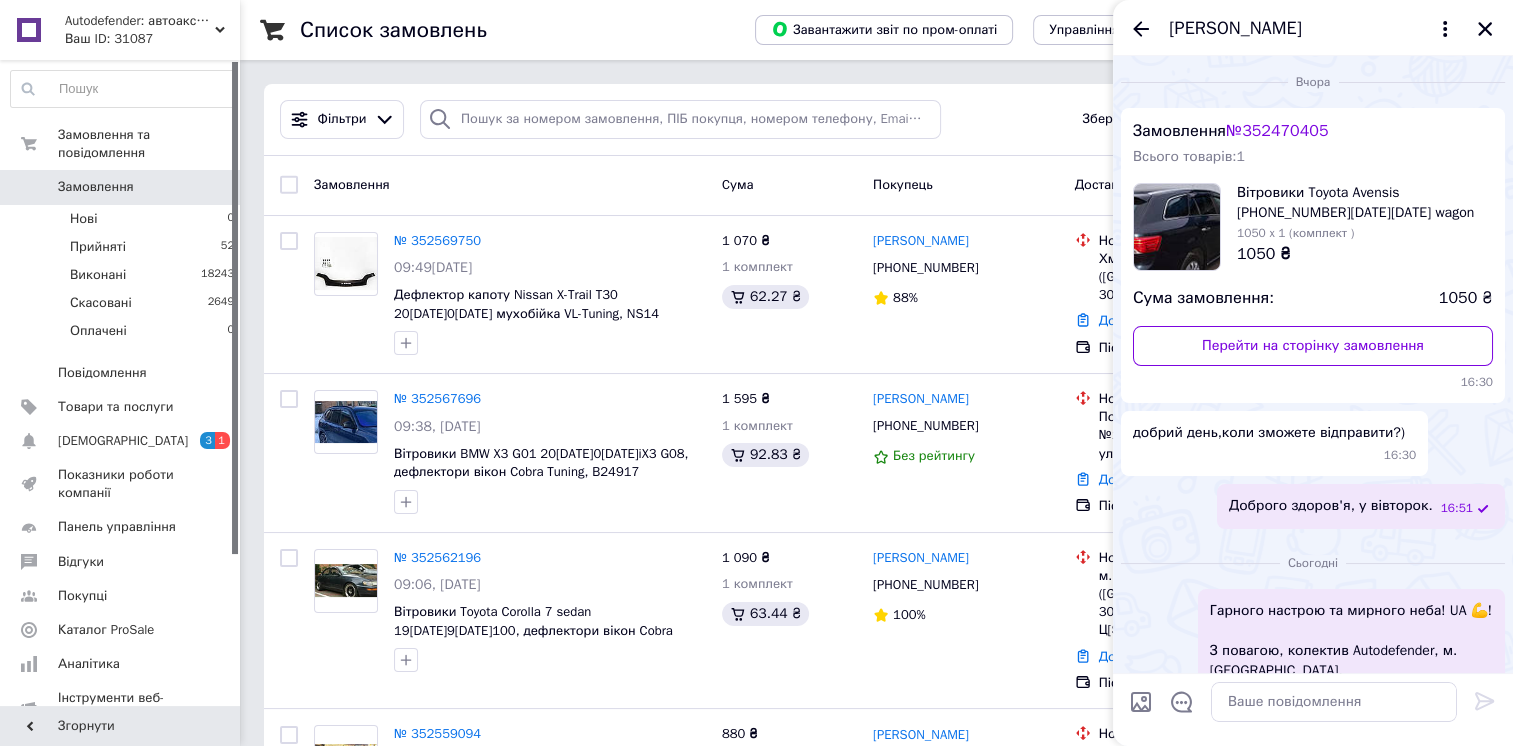 scroll, scrollTop: 68, scrollLeft: 0, axis: vertical 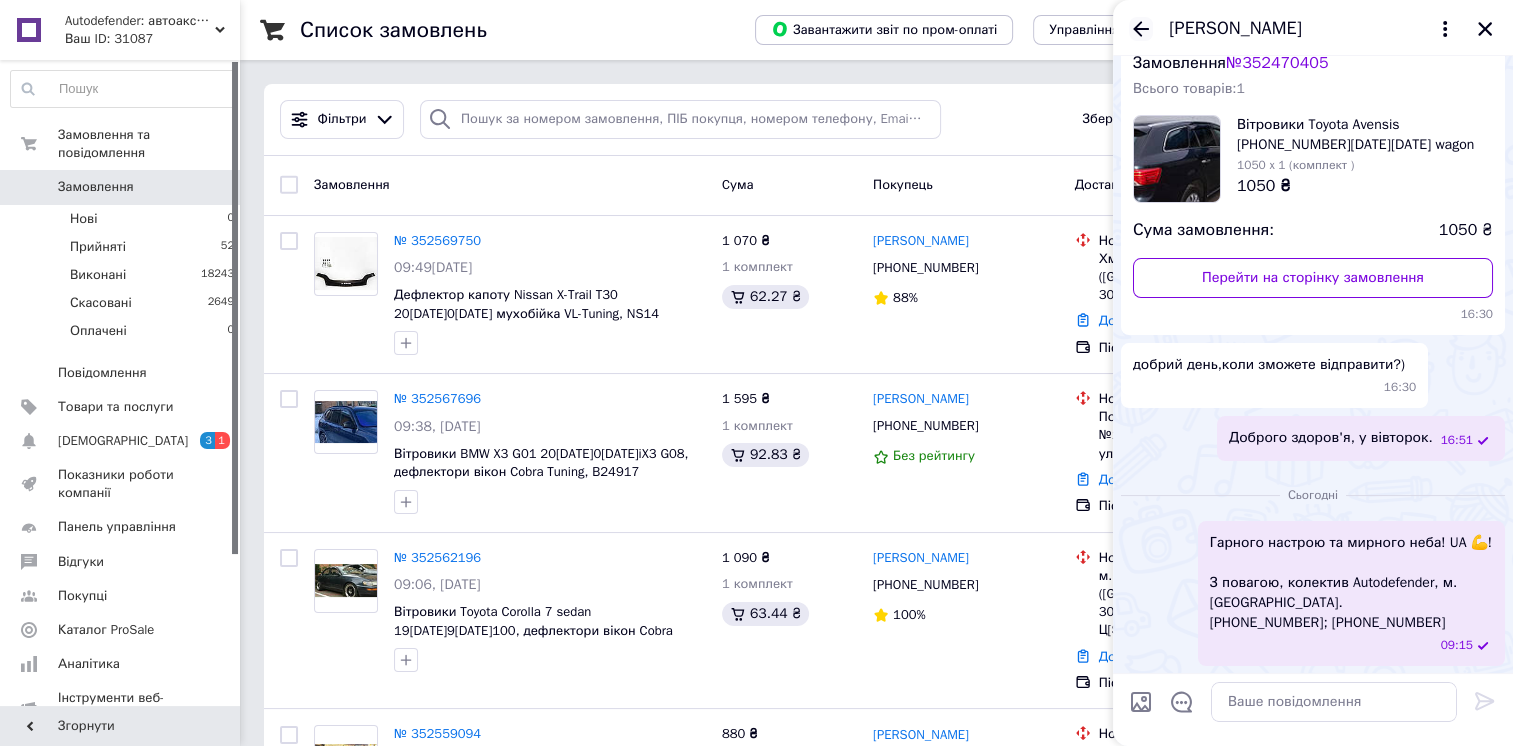 click 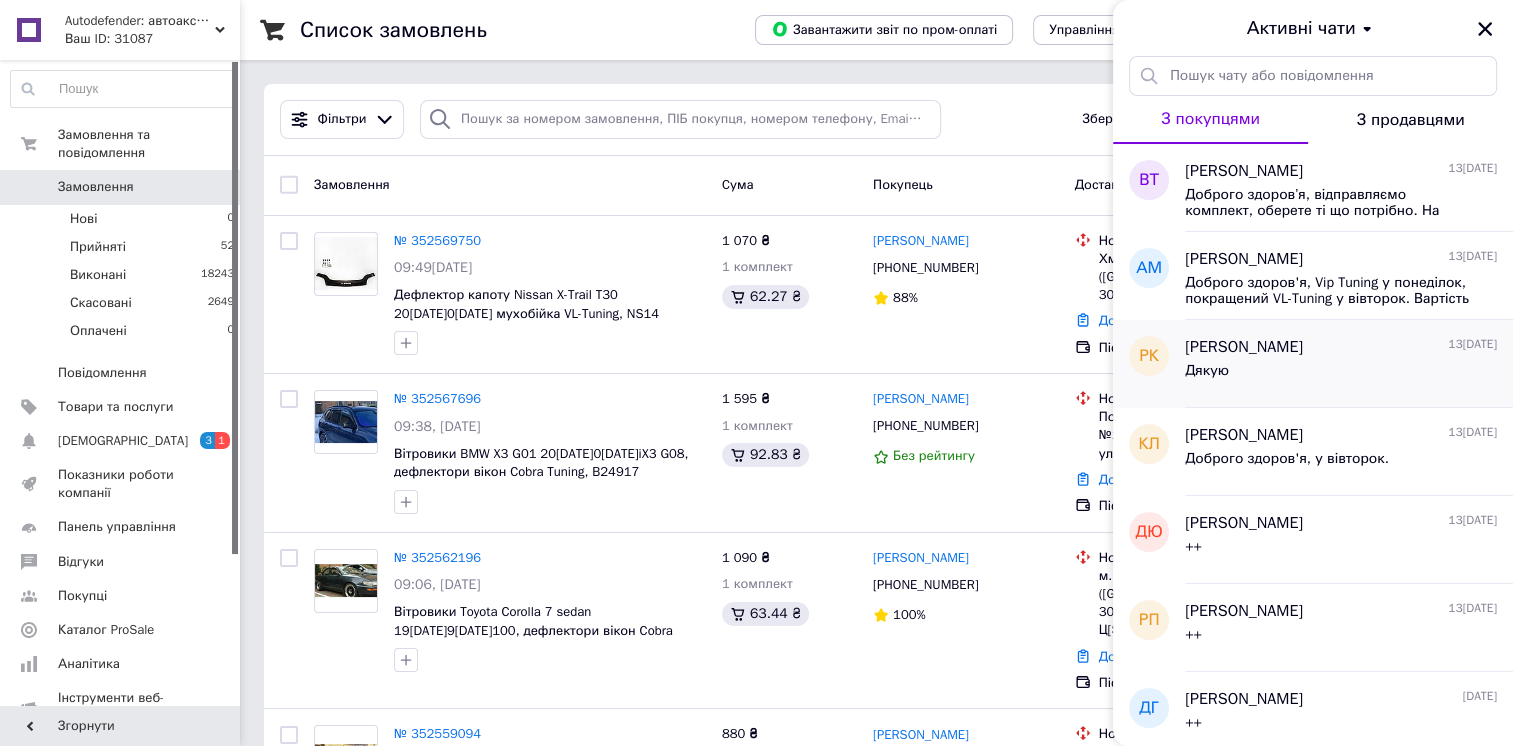 click on "Дякую" at bounding box center [1341, 375] 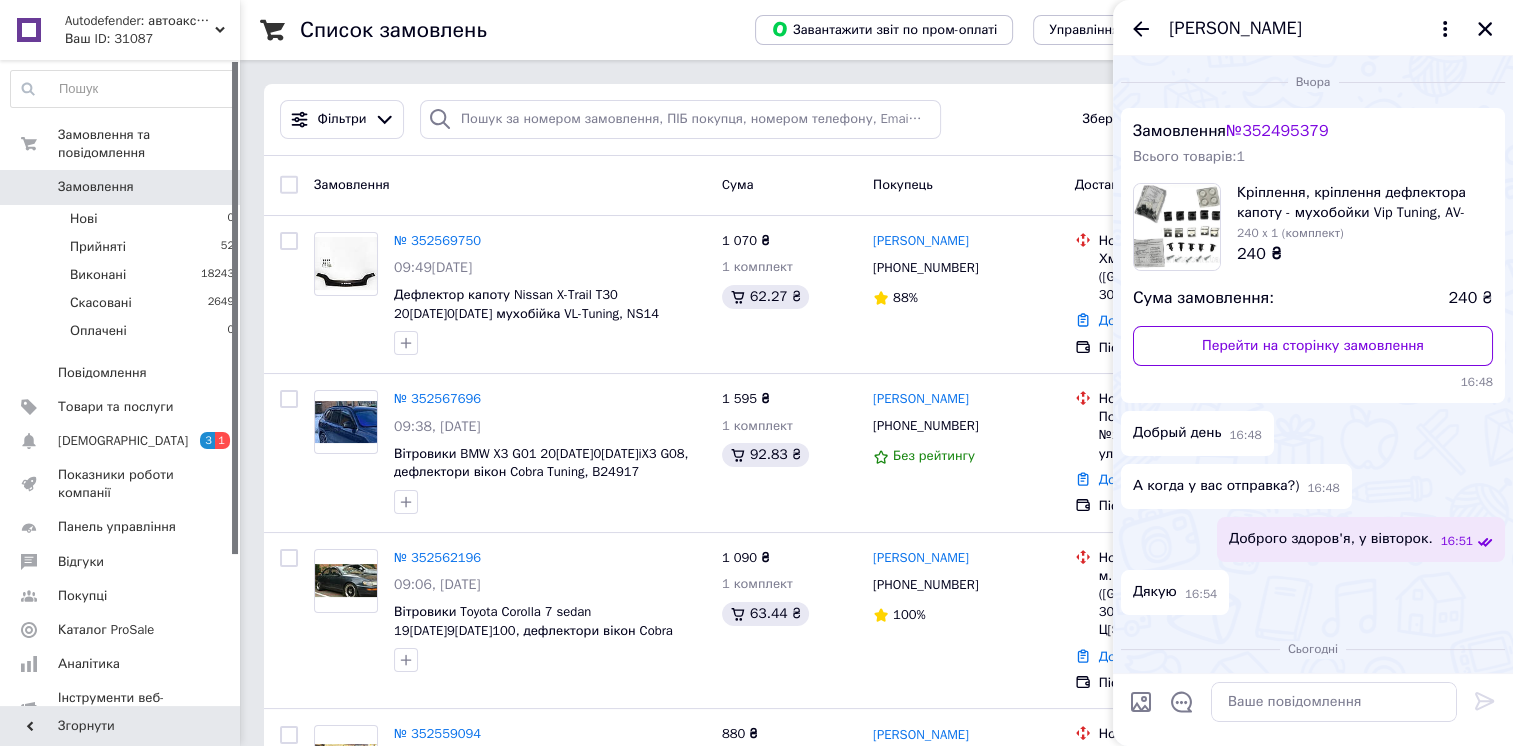 scroll, scrollTop: 195, scrollLeft: 0, axis: vertical 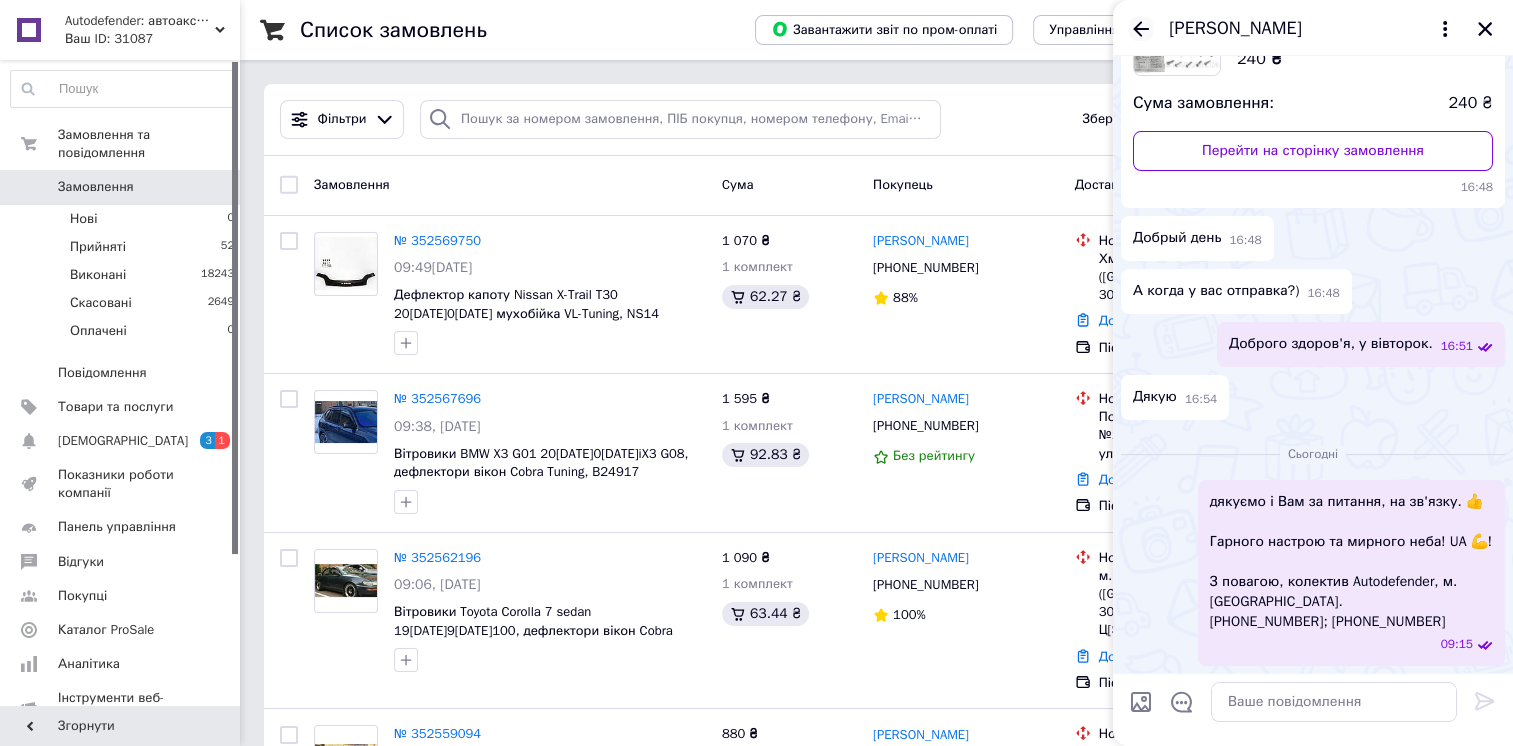 click 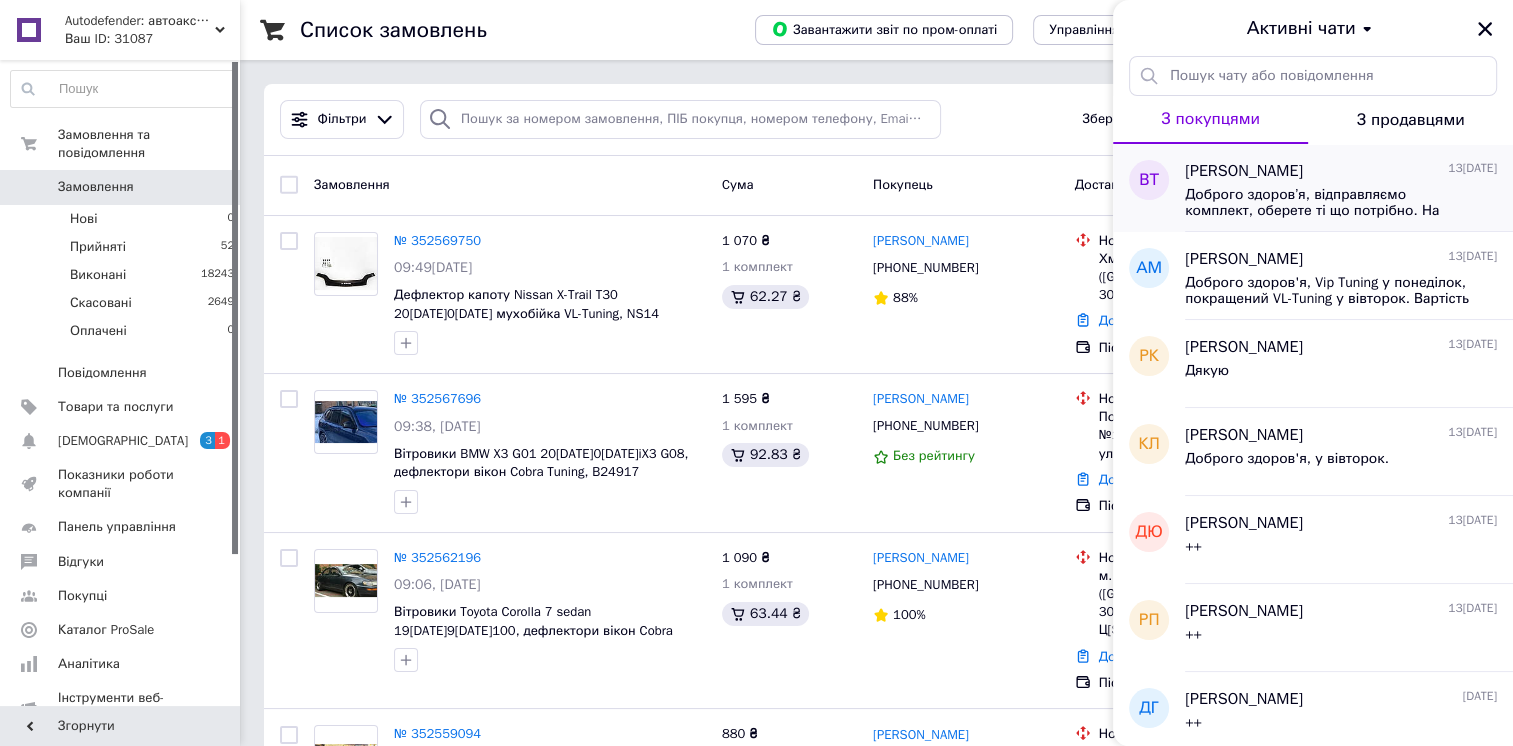 click on "[PERSON_NAME]" at bounding box center (1244, 171) 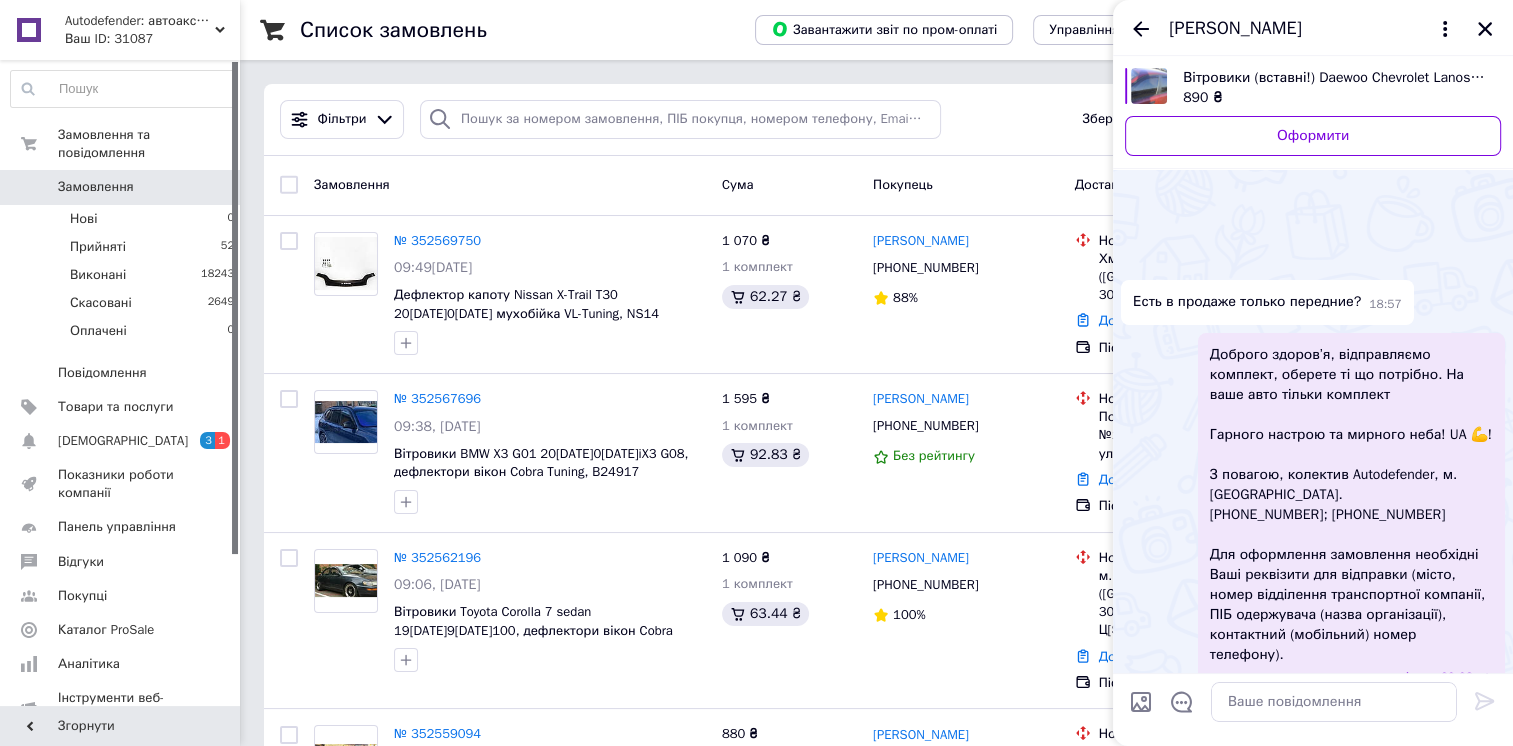 scroll, scrollTop: 158, scrollLeft: 0, axis: vertical 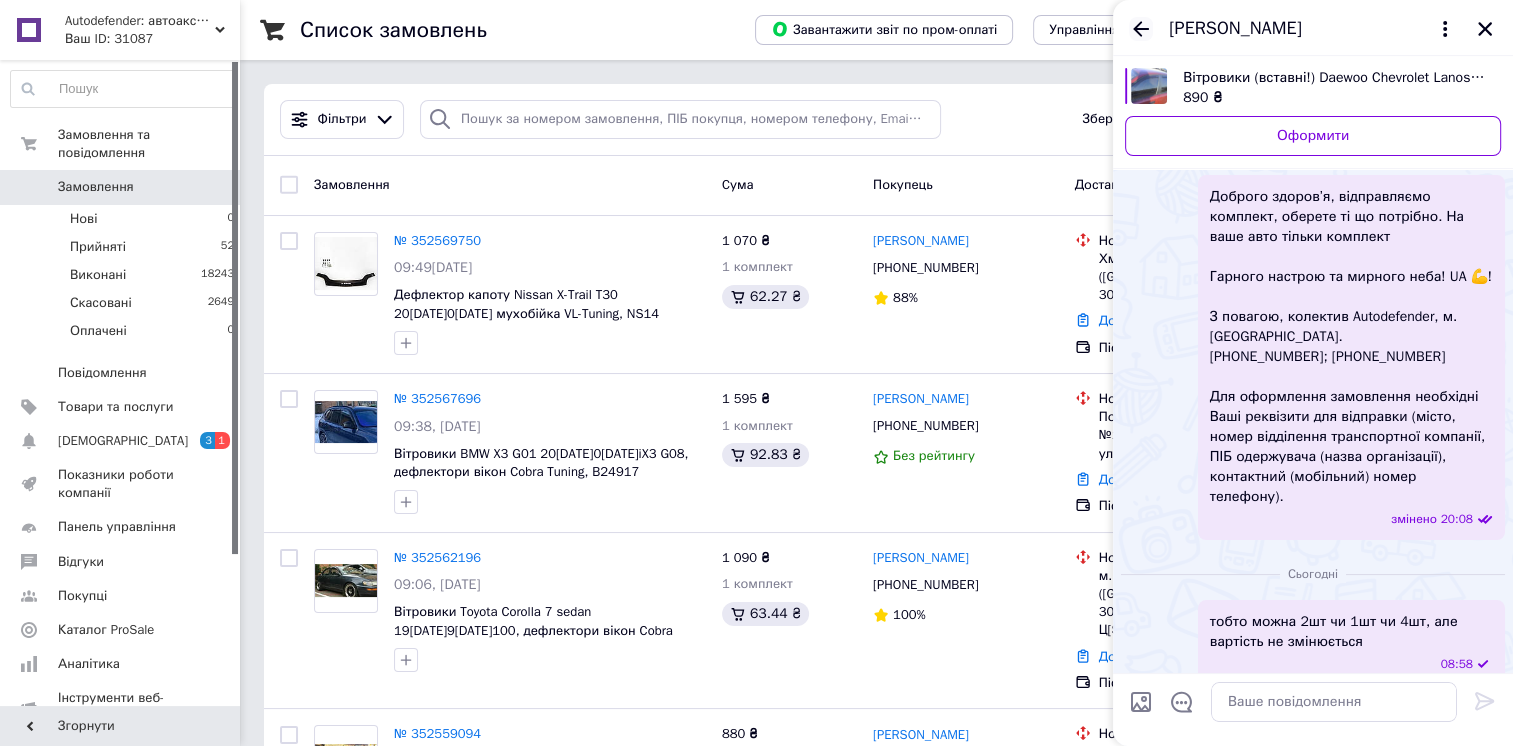 click 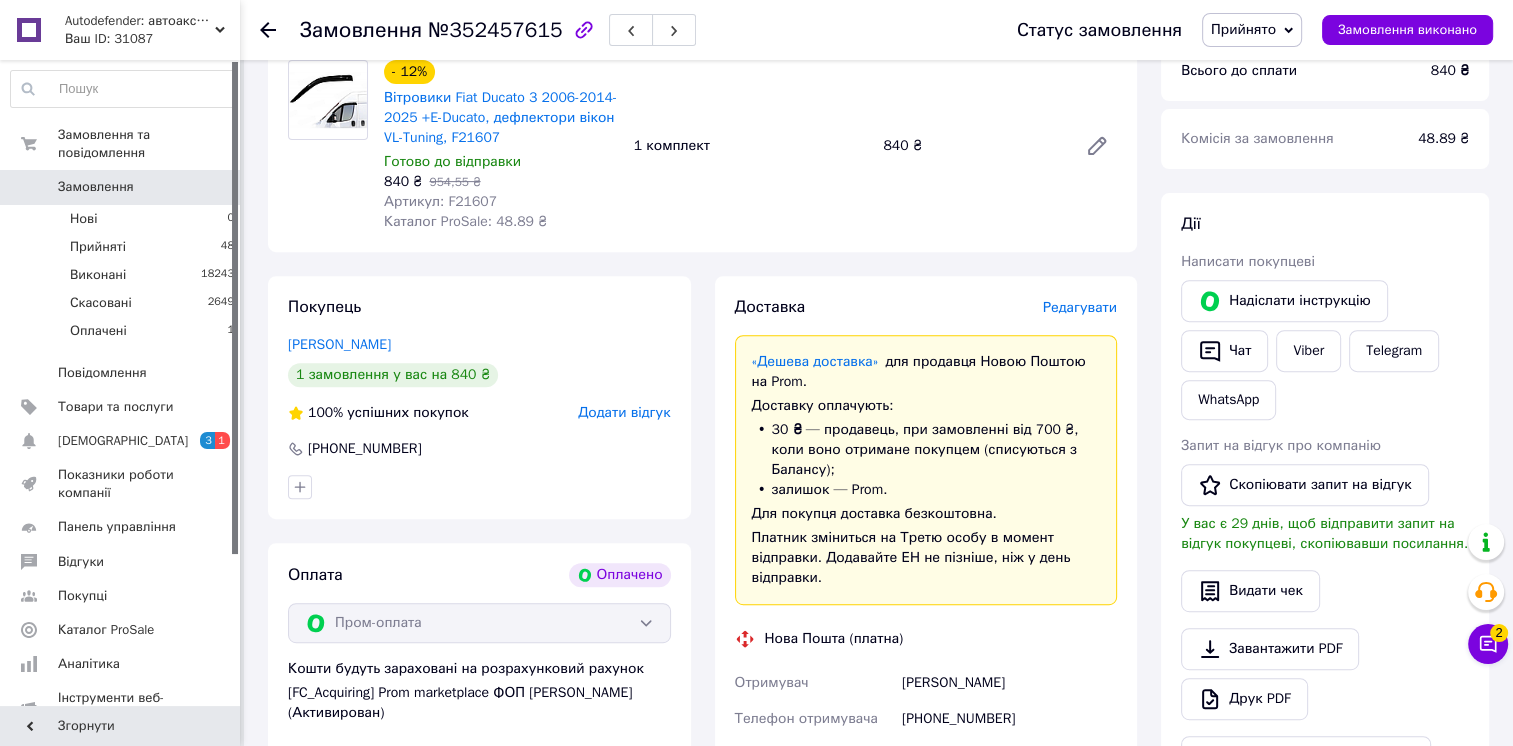 scroll, scrollTop: 800, scrollLeft: 0, axis: vertical 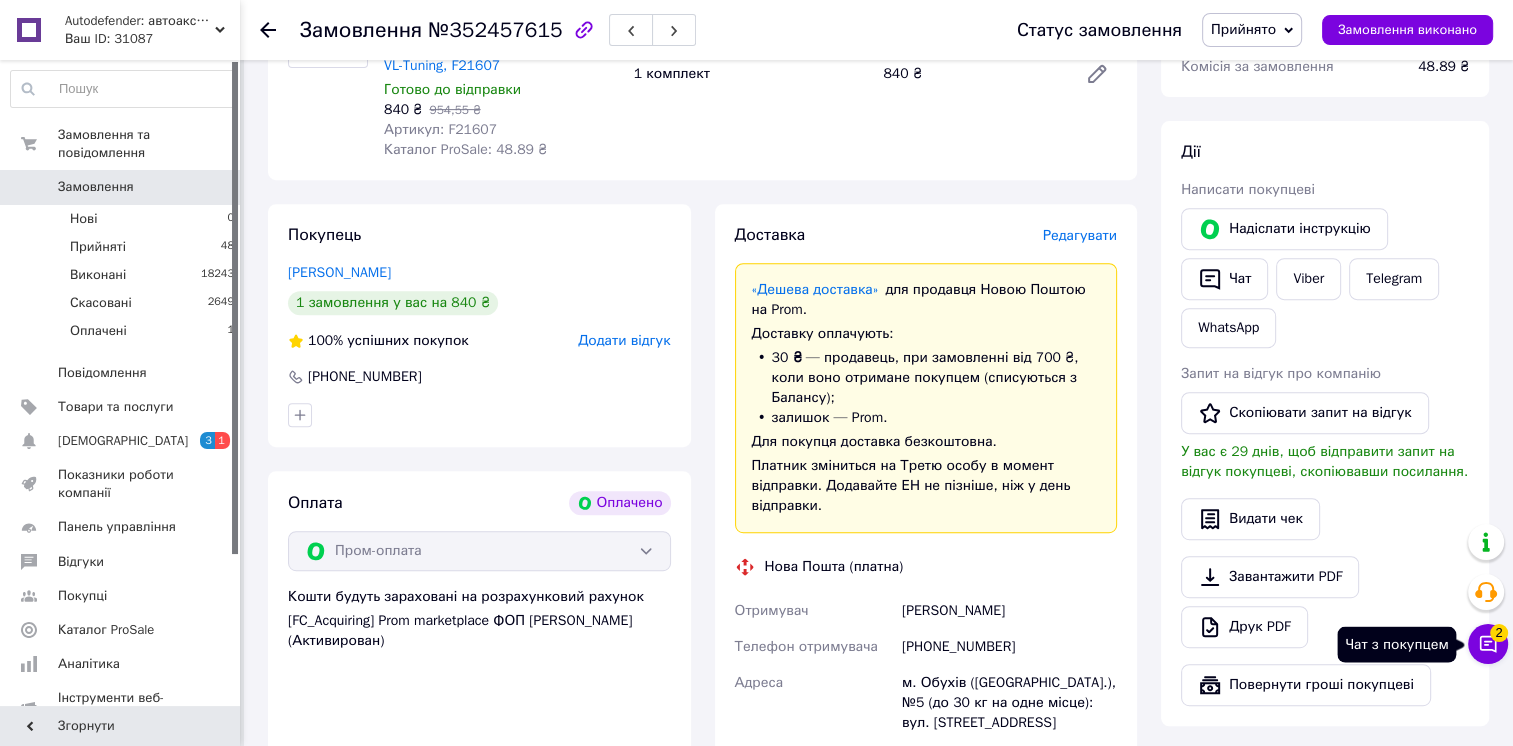 drag, startPoint x: 1490, startPoint y: 650, endPoint x: 1479, endPoint y: 636, distance: 17.804493 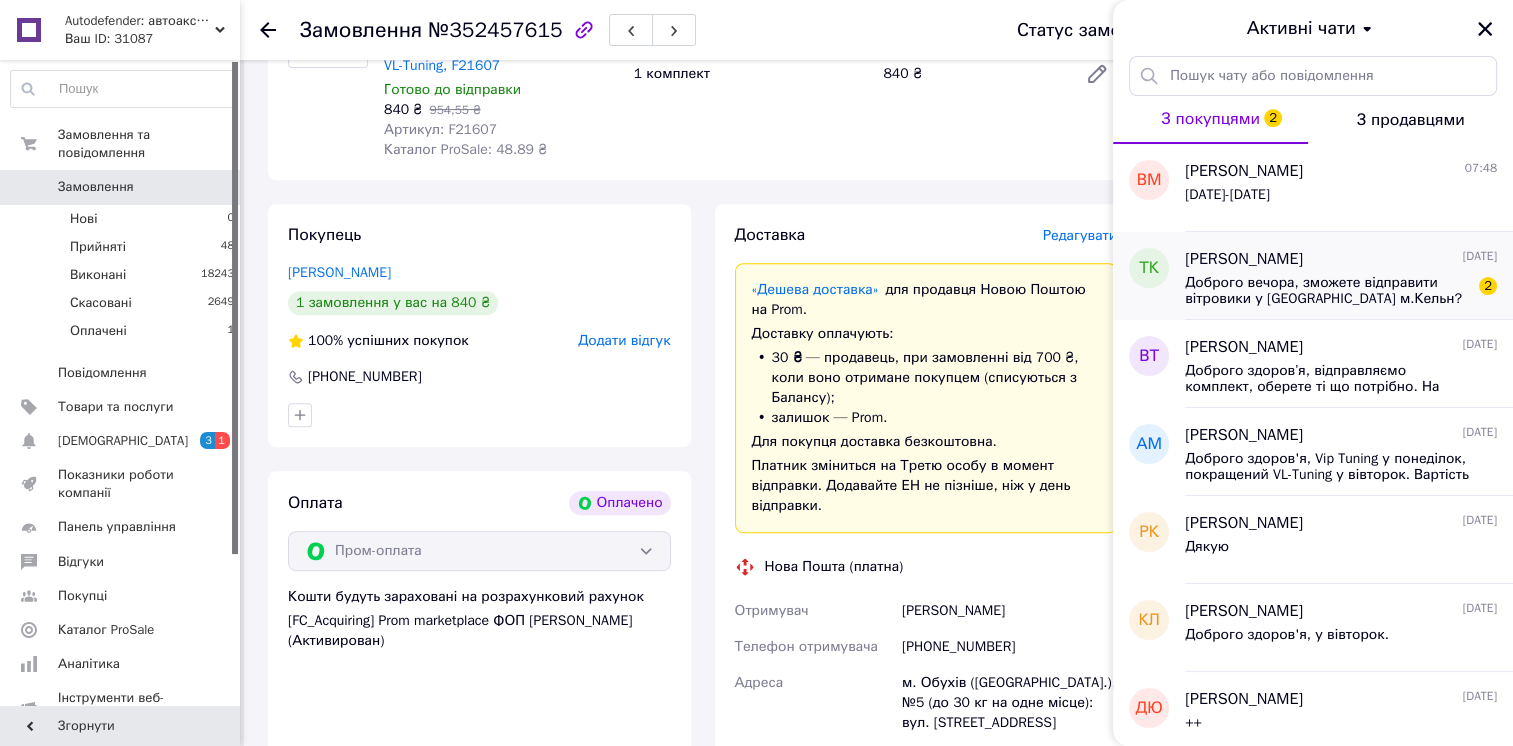 click on "Татьяна Кулицкая" at bounding box center [1244, 259] 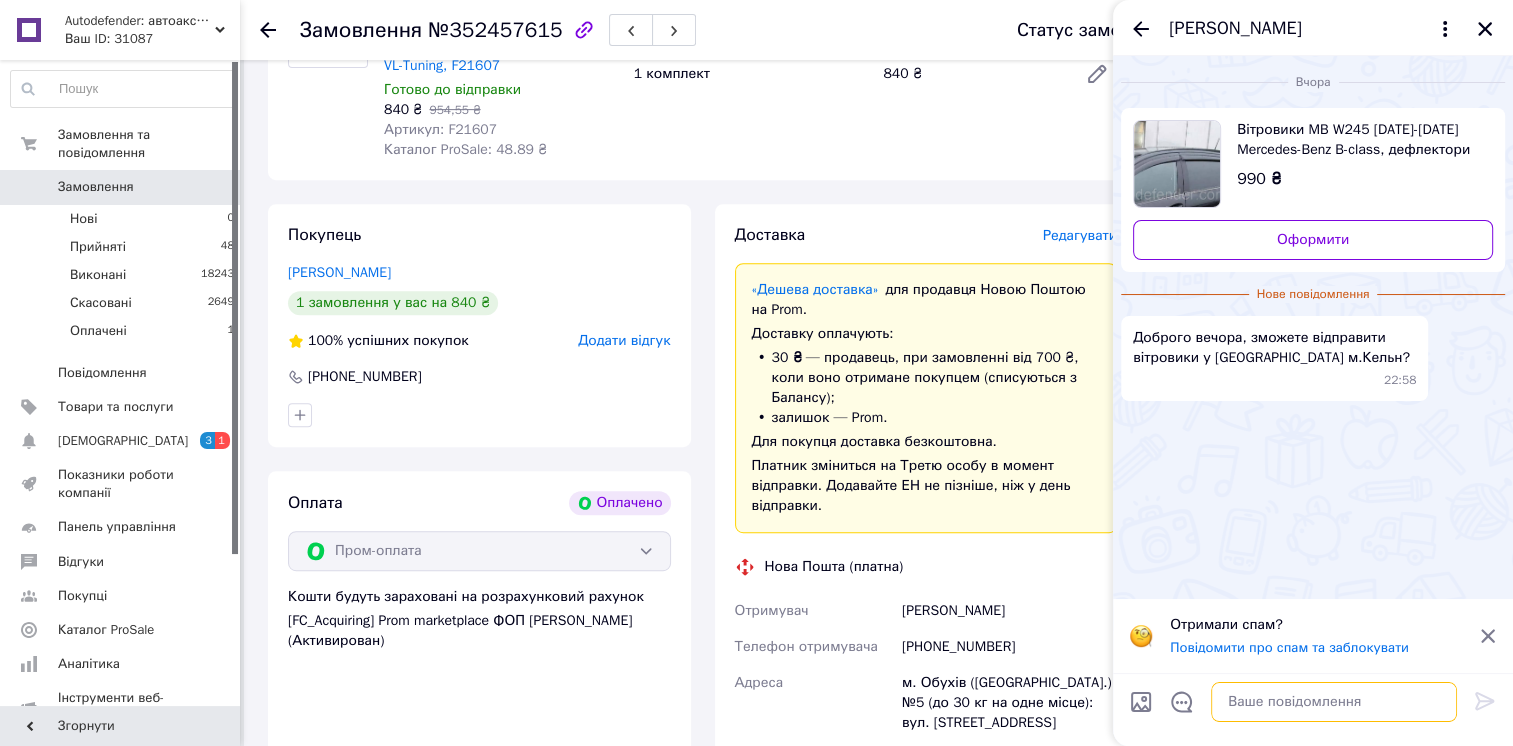 click at bounding box center [1334, 702] 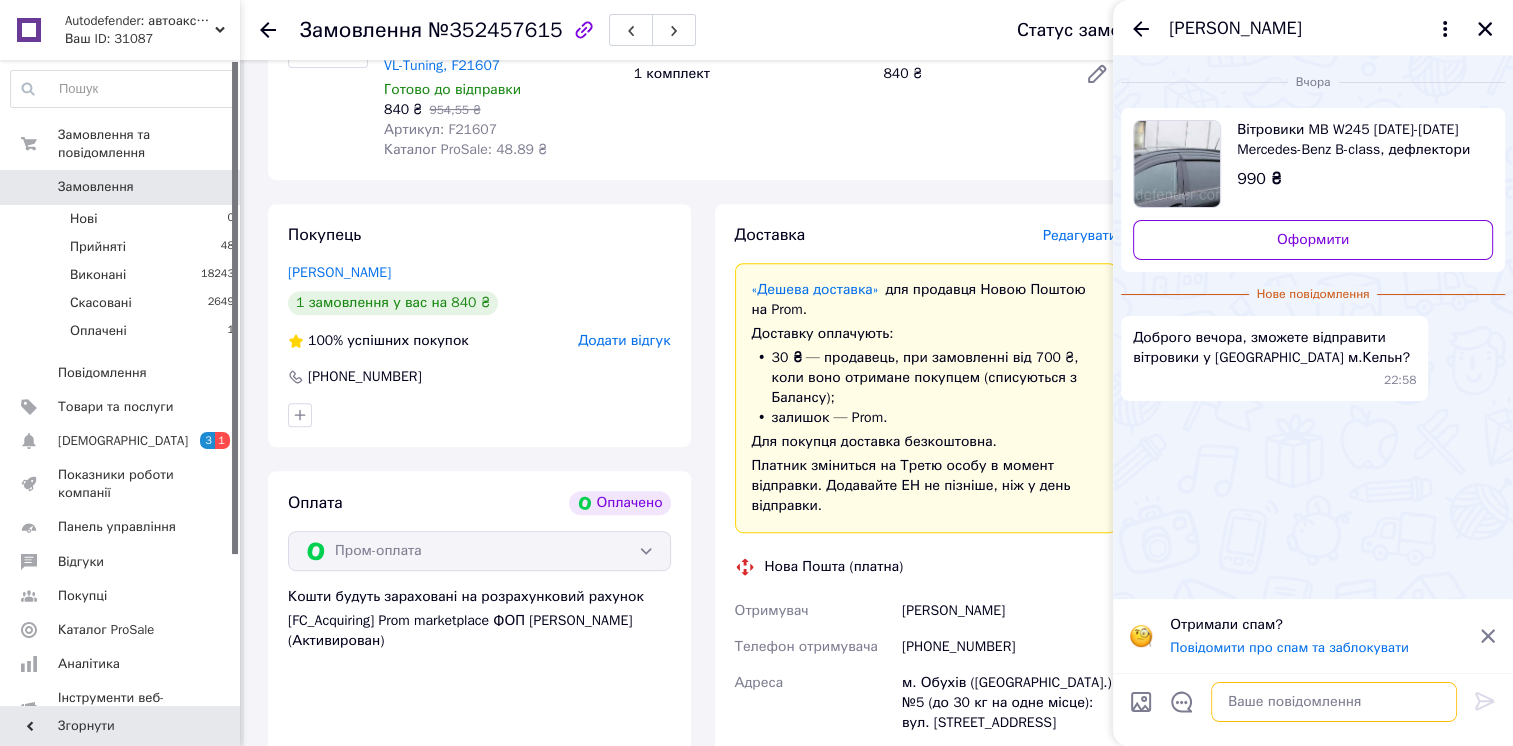 click at bounding box center [1334, 702] 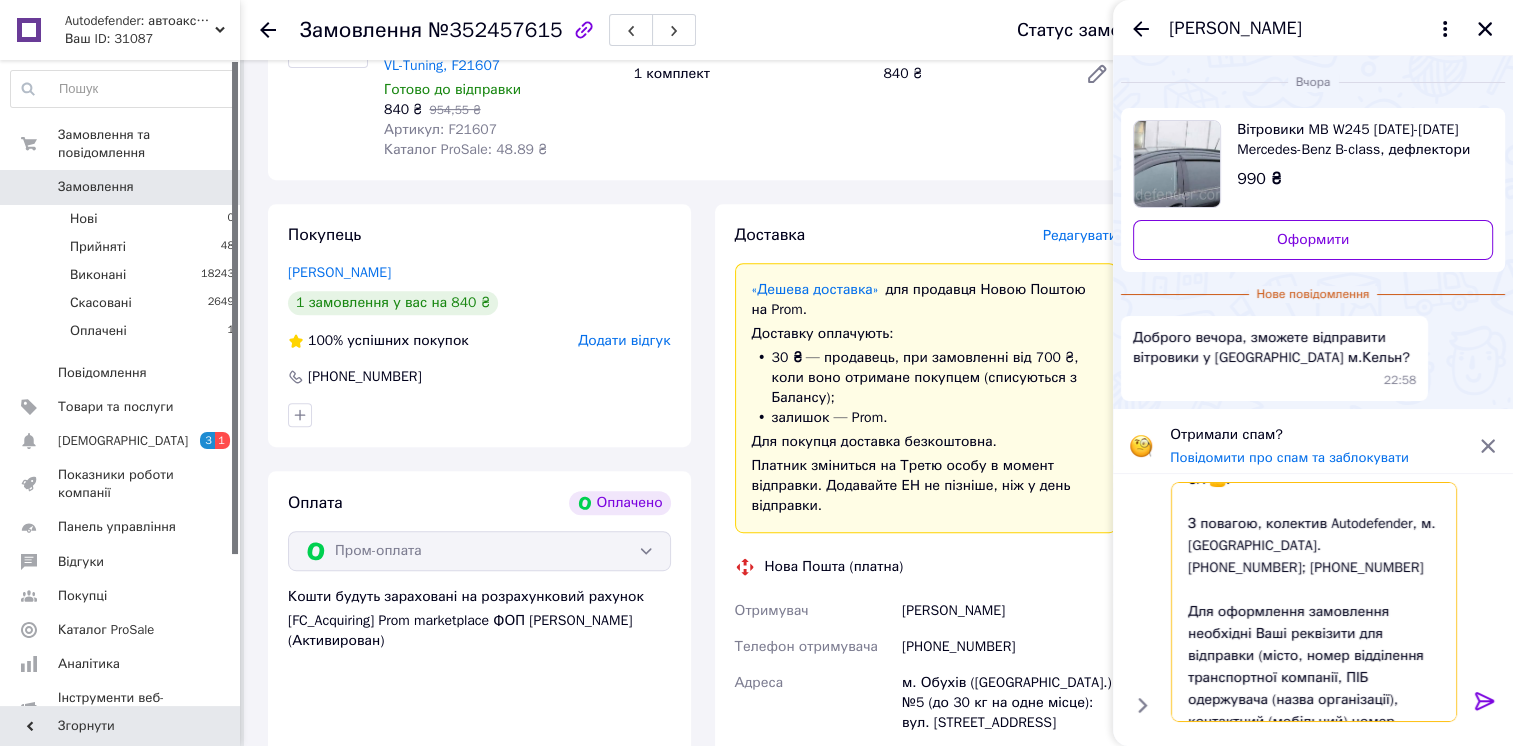 scroll, scrollTop: 0, scrollLeft: 0, axis: both 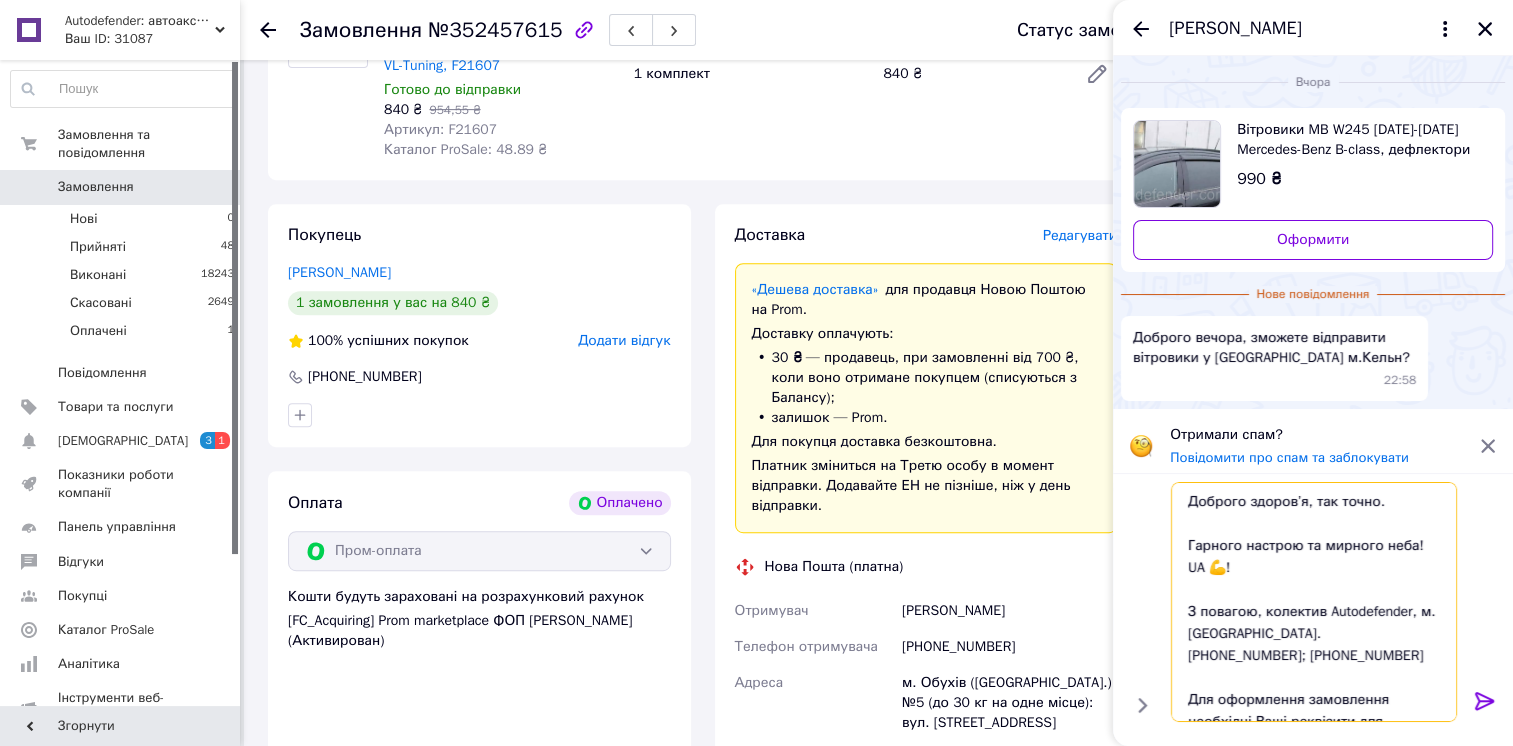drag, startPoint x: 1392, startPoint y: 498, endPoint x: 1310, endPoint y: 504, distance: 82.219215 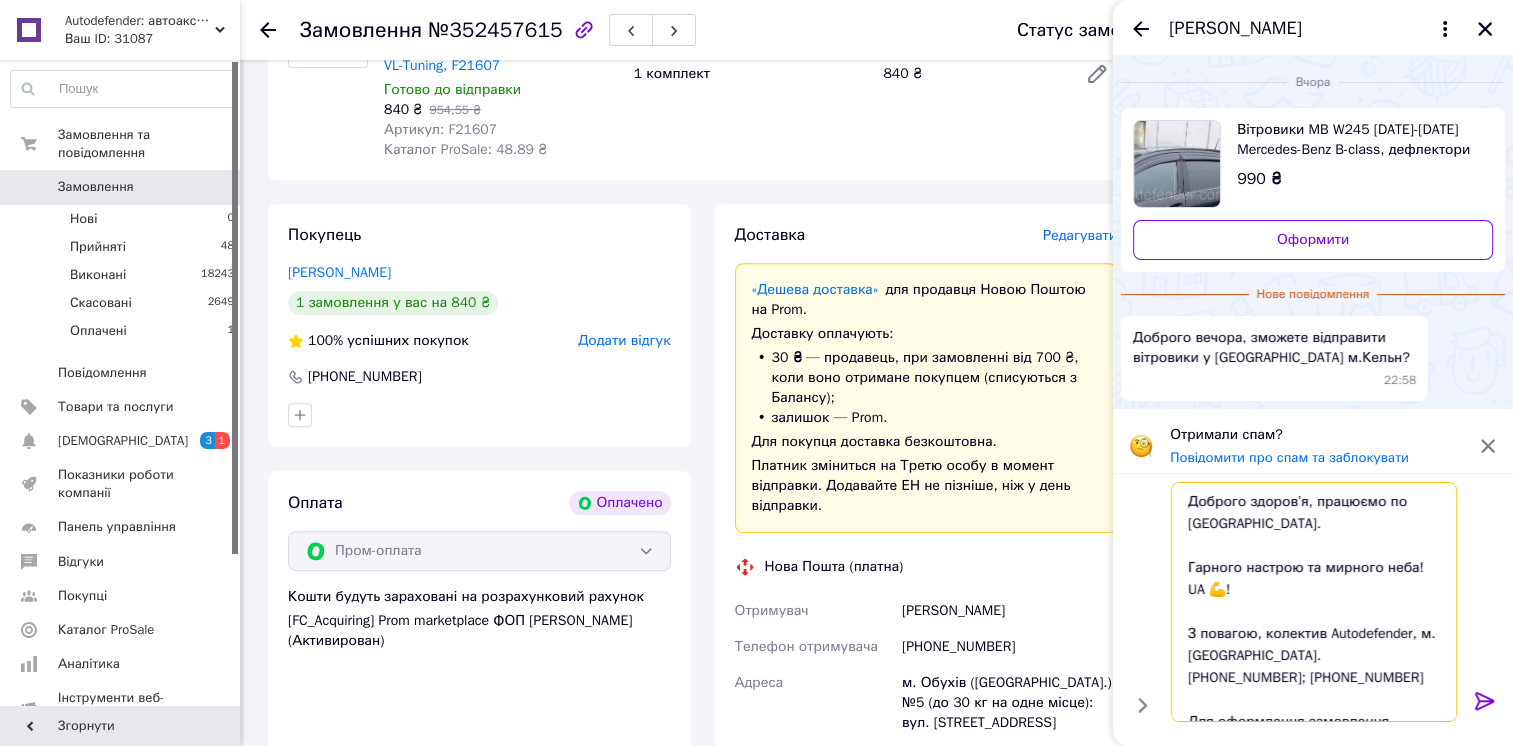 type on "Доброго здоров’я, працюємо по Україні.
Гарного настрою та мирного неба! UA 💪!
З повагою, колектив Autodefender, м. Запоріжжя.
+38-099-006-31-52; +38-096-822-45-84
Для оформлення замовлення необхідні Ваші реквізити для відправки (місто, номер відділення транспортної компанії, ПІБ одержувача (назва організації), контактний (мобільний) номер телефону)." 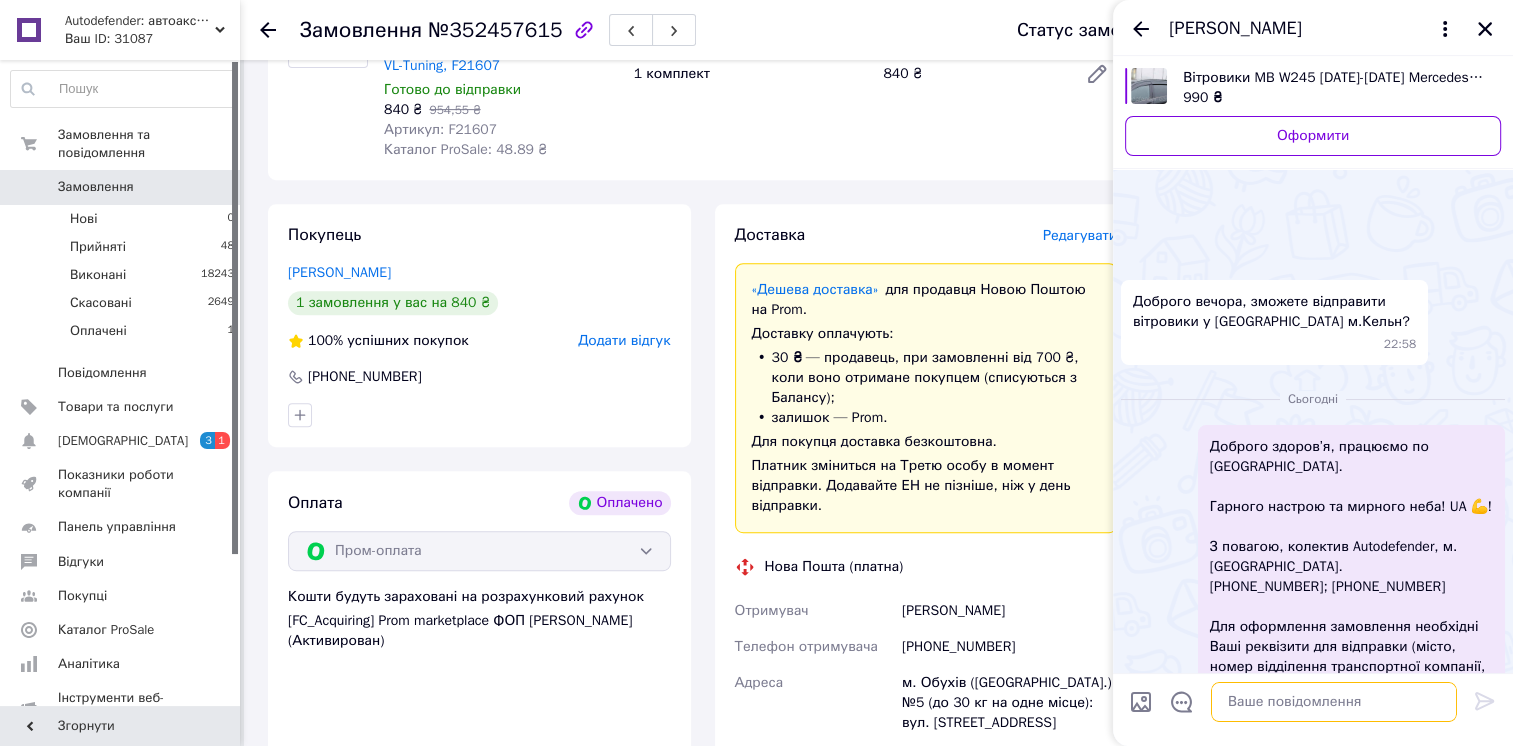 scroll, scrollTop: 64, scrollLeft: 0, axis: vertical 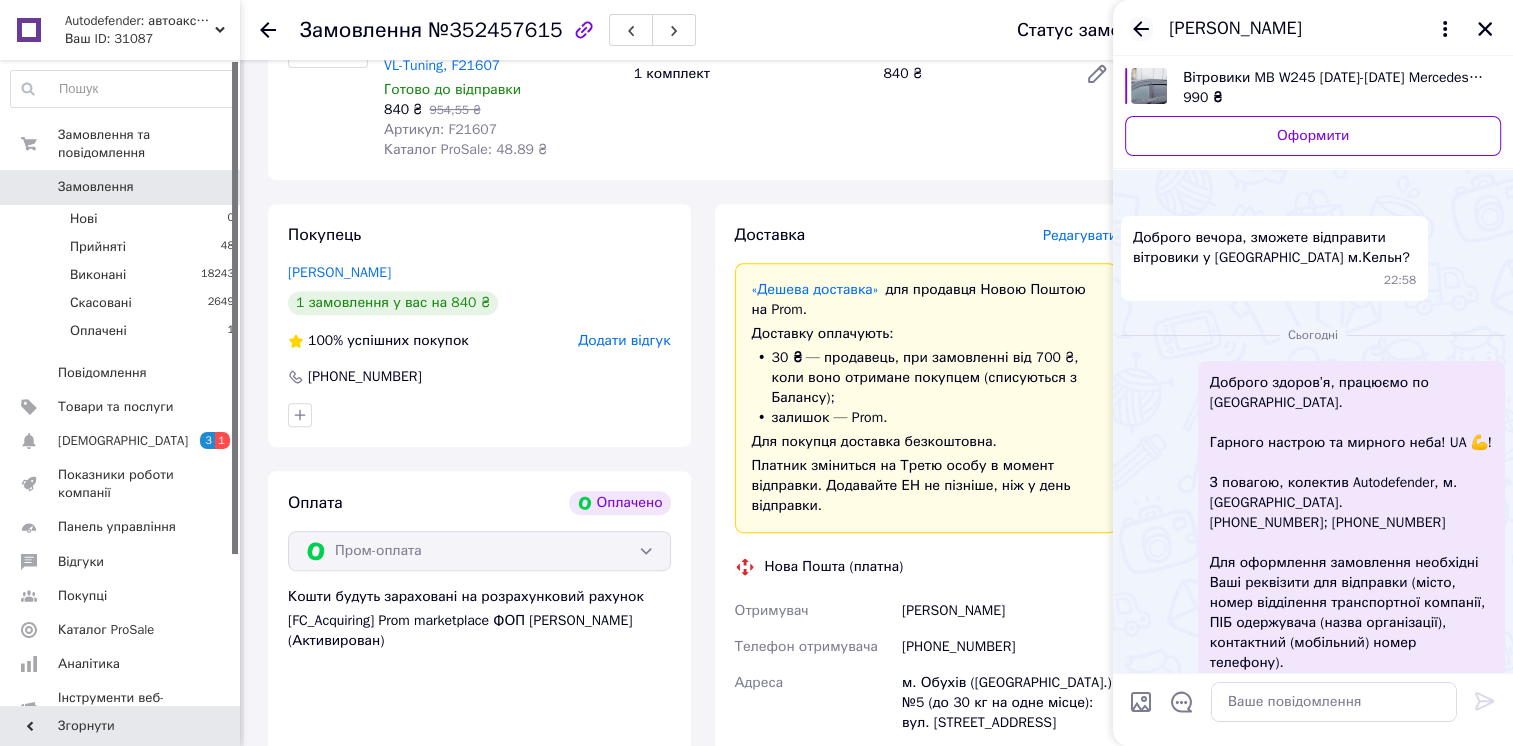 click 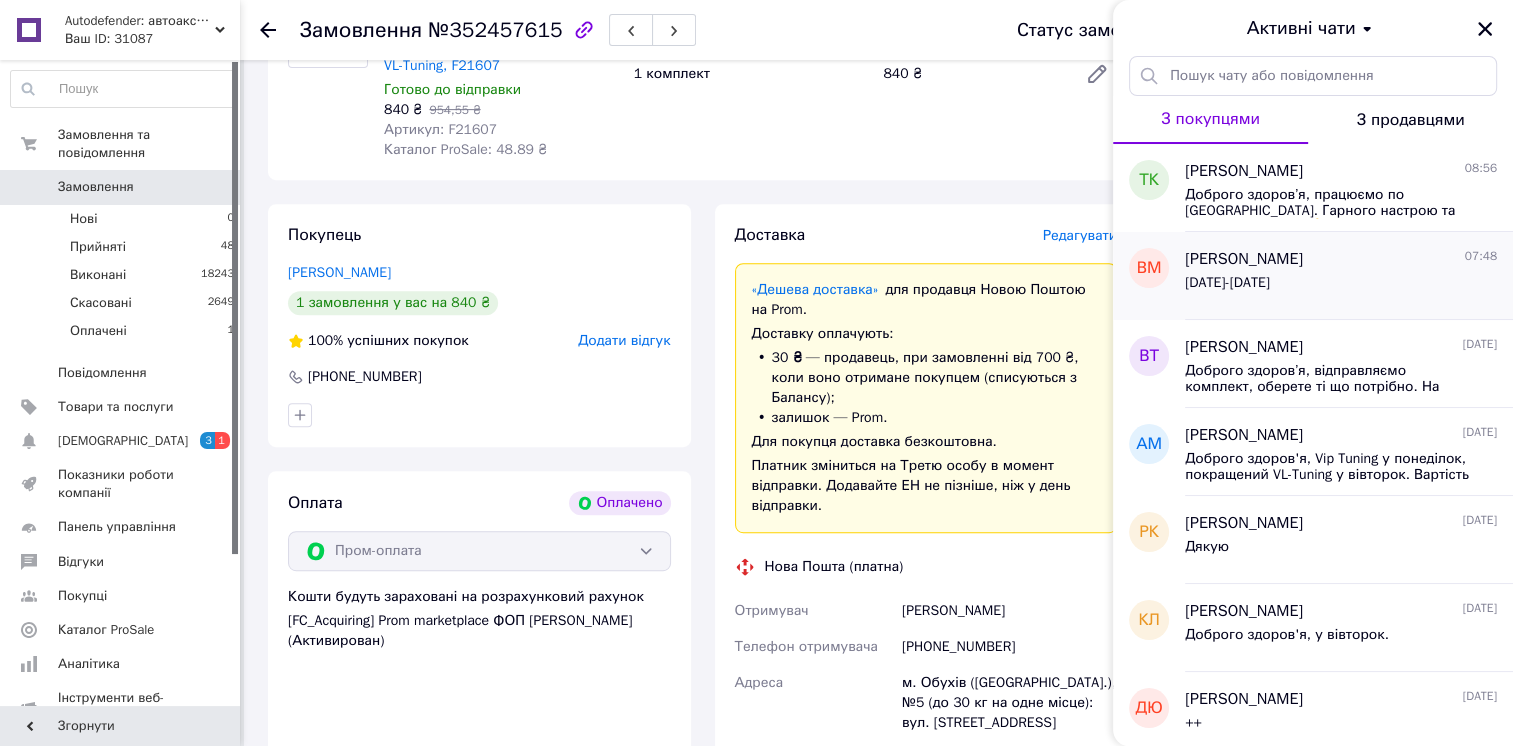 click on "Василий Моцерушко 07:48 2021-2023" at bounding box center (1349, 276) 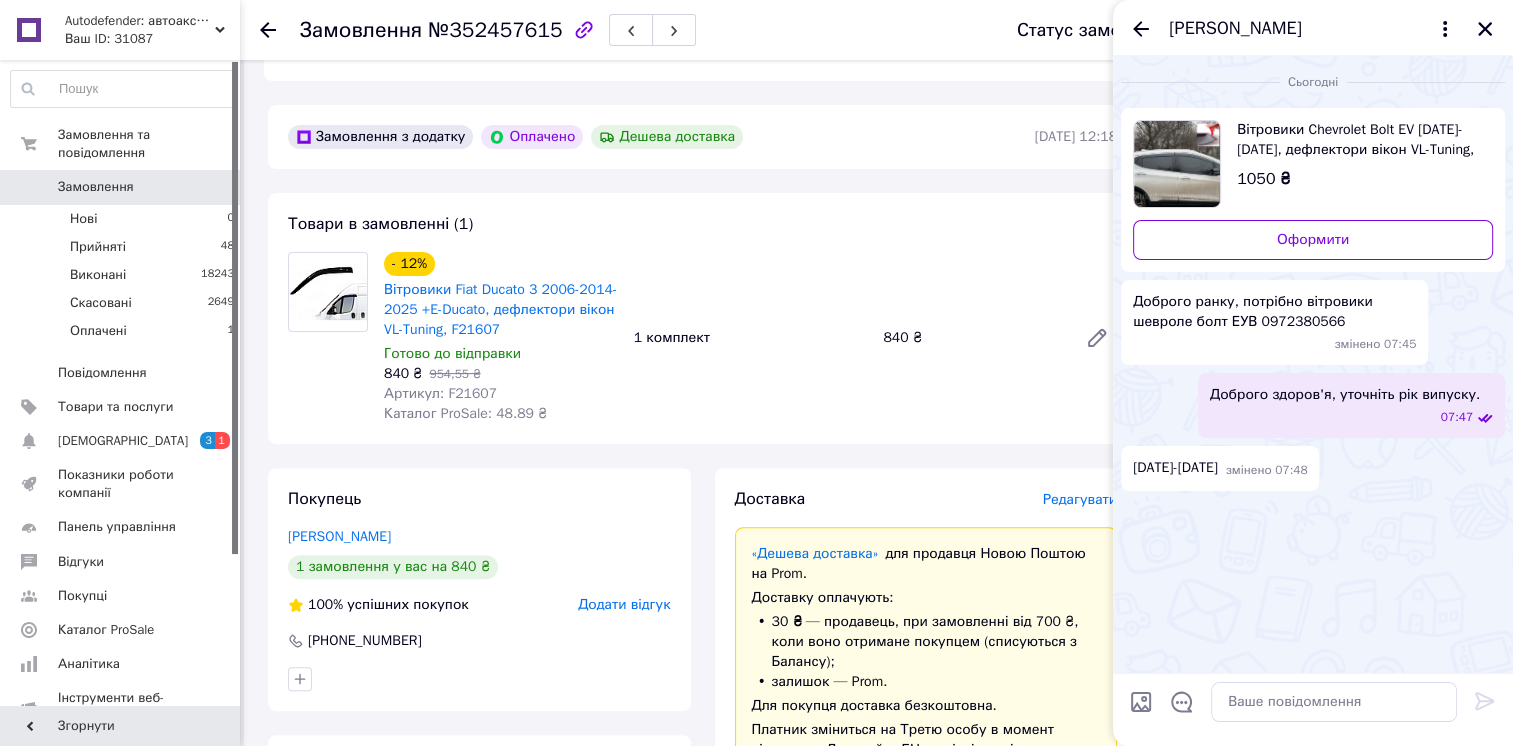 scroll, scrollTop: 600, scrollLeft: 0, axis: vertical 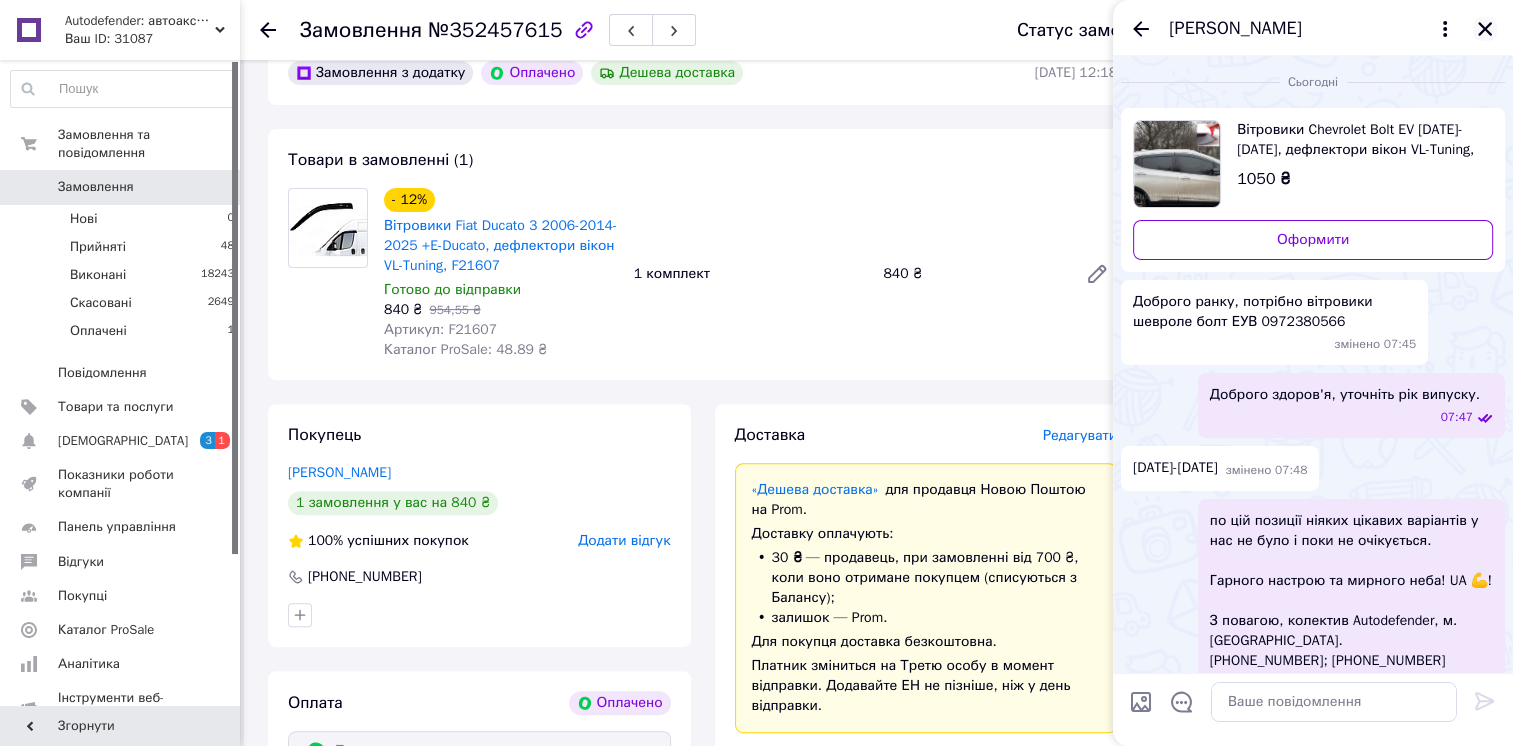 click 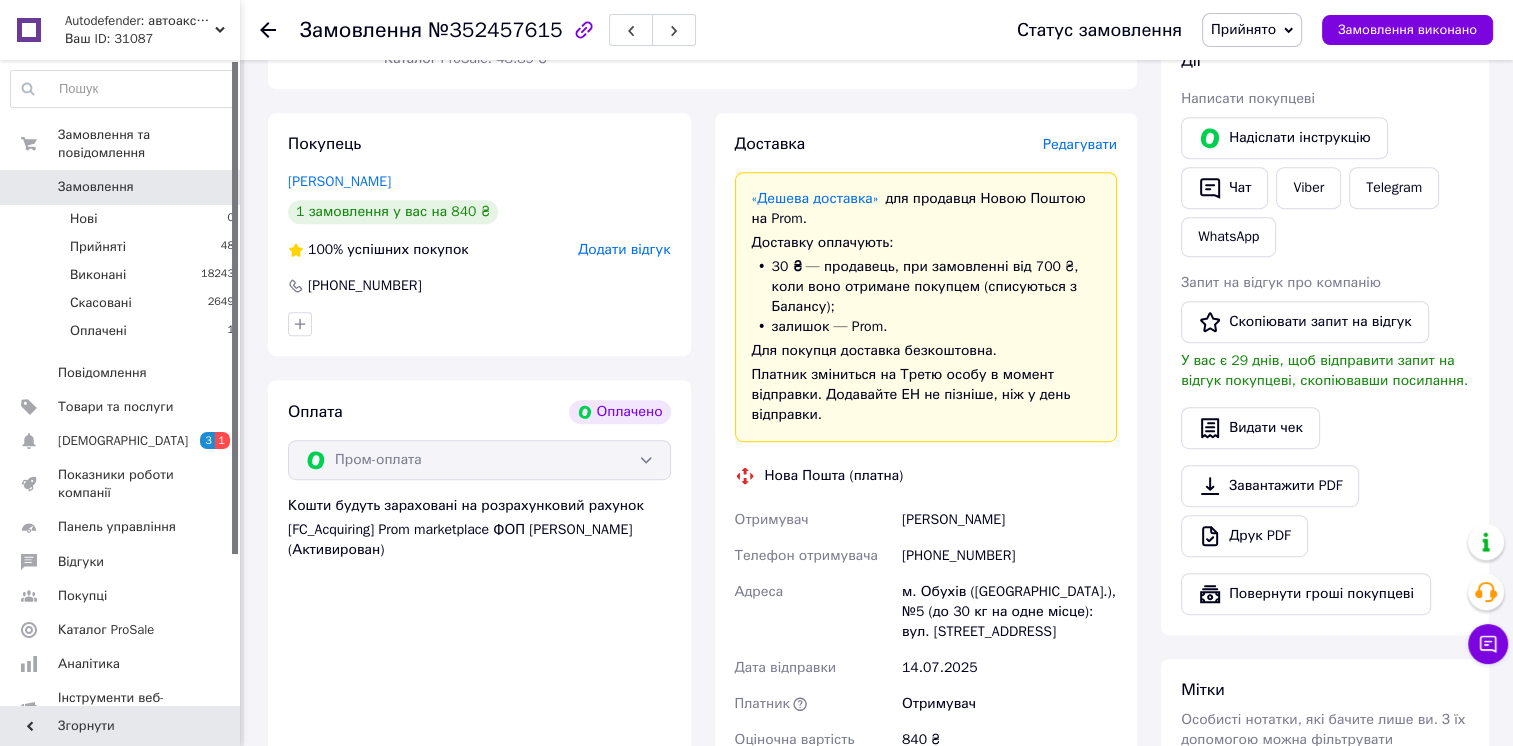 scroll, scrollTop: 900, scrollLeft: 0, axis: vertical 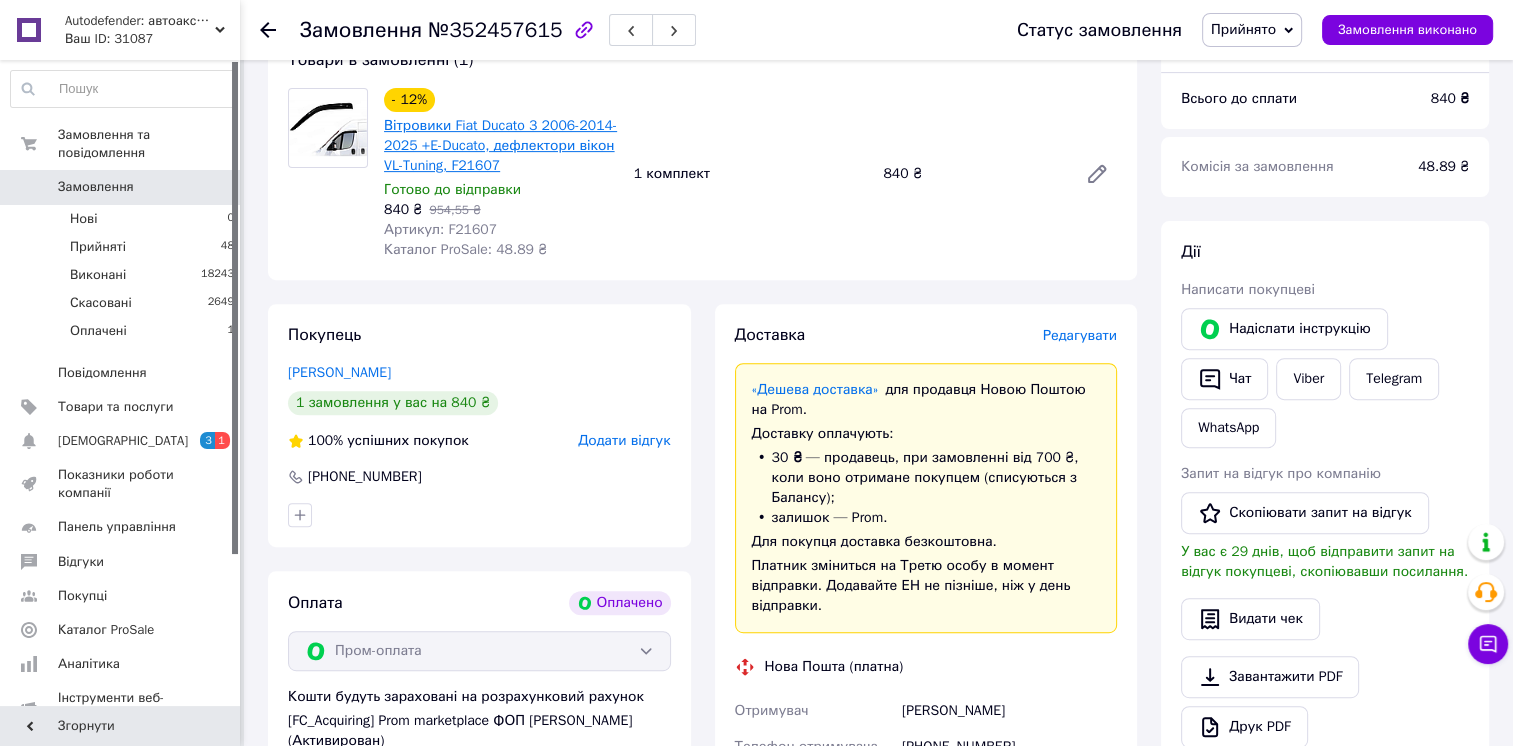 click on "Вітровики Fiat Ducato 3 2006-2014-2025 +E-Ducato, дефлектори вікон VL-Tuning, F21607" at bounding box center (500, 145) 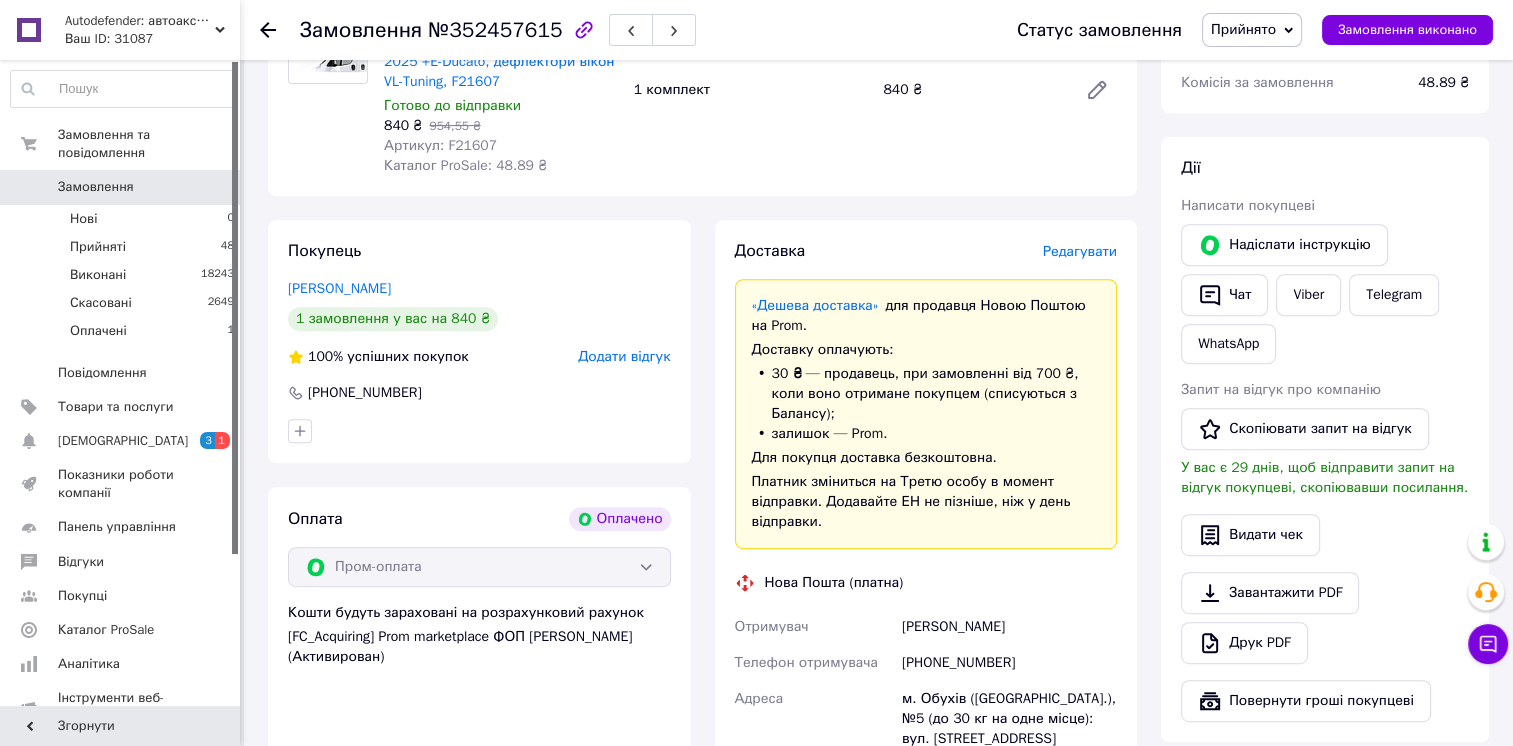 scroll, scrollTop: 900, scrollLeft: 0, axis: vertical 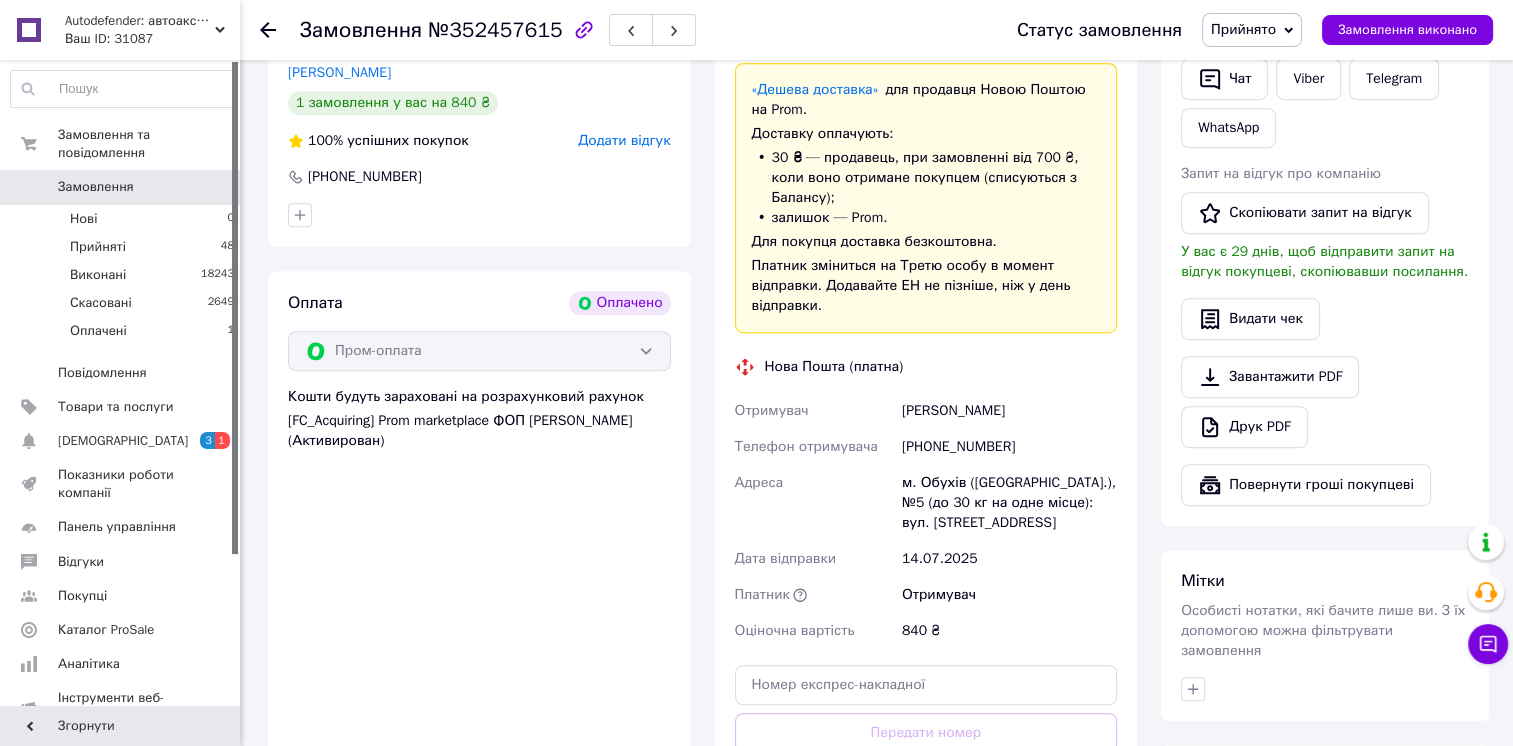 click on "Деменчук Влад" at bounding box center [1009, 411] 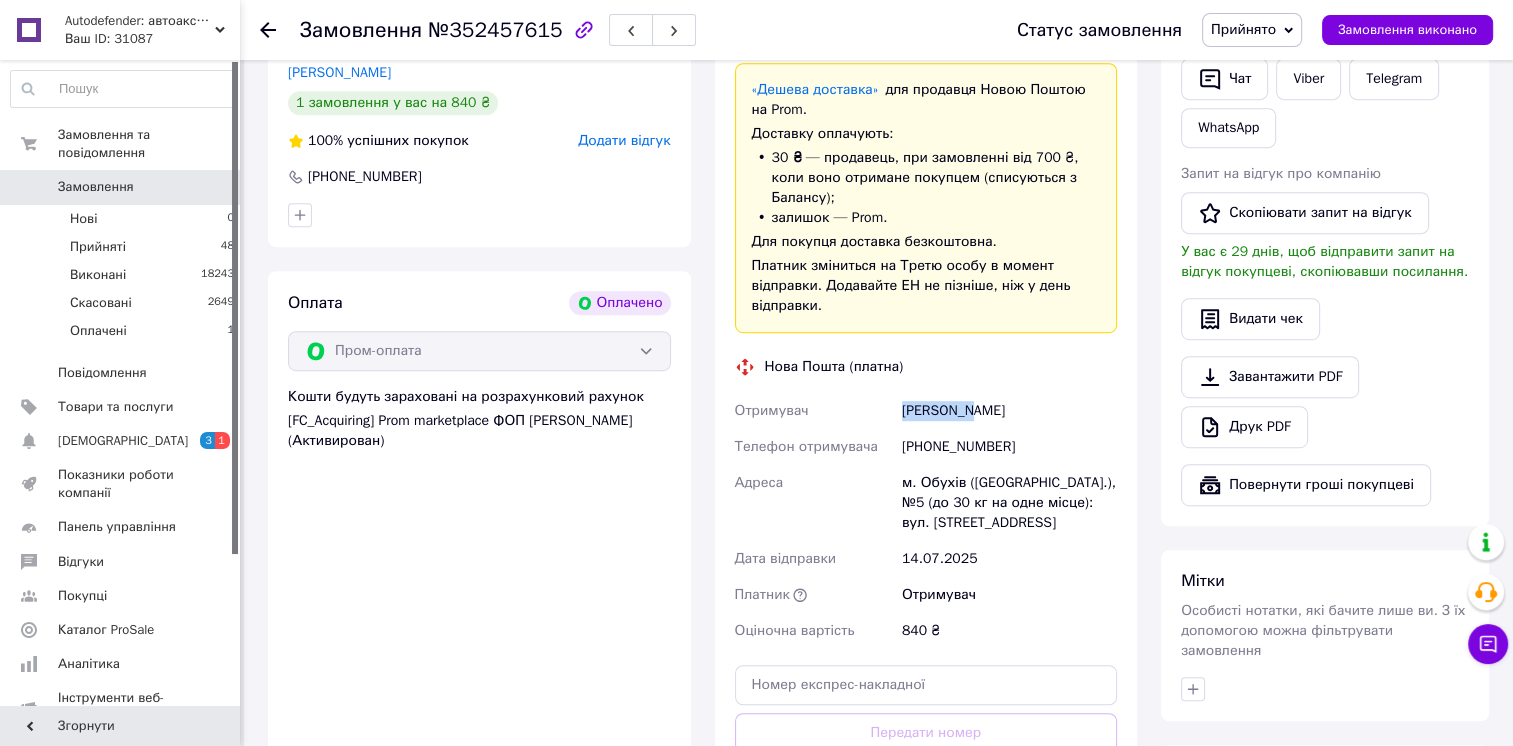 click on "Деменчук Влад" at bounding box center (1009, 411) 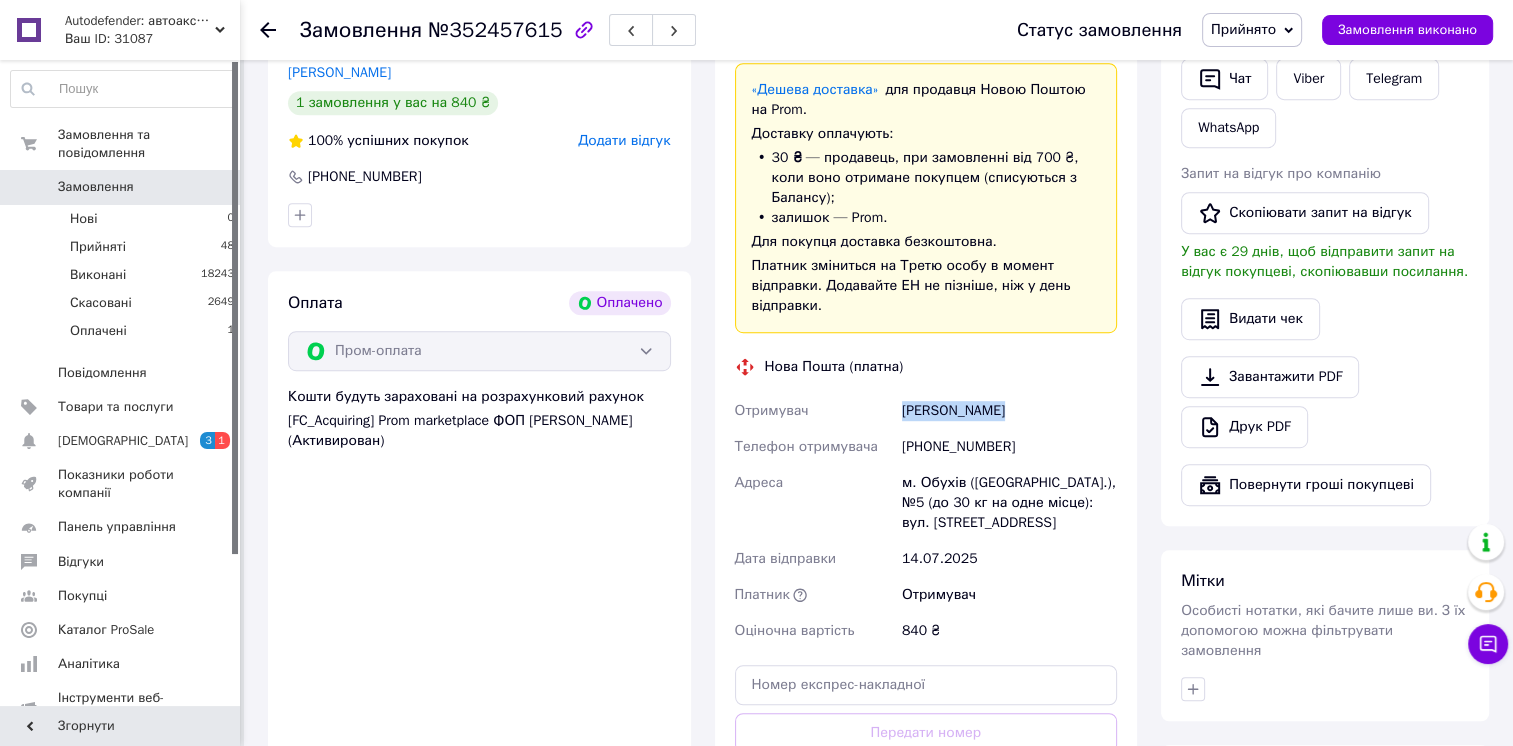 click on "Деменчук Влад" at bounding box center (1009, 411) 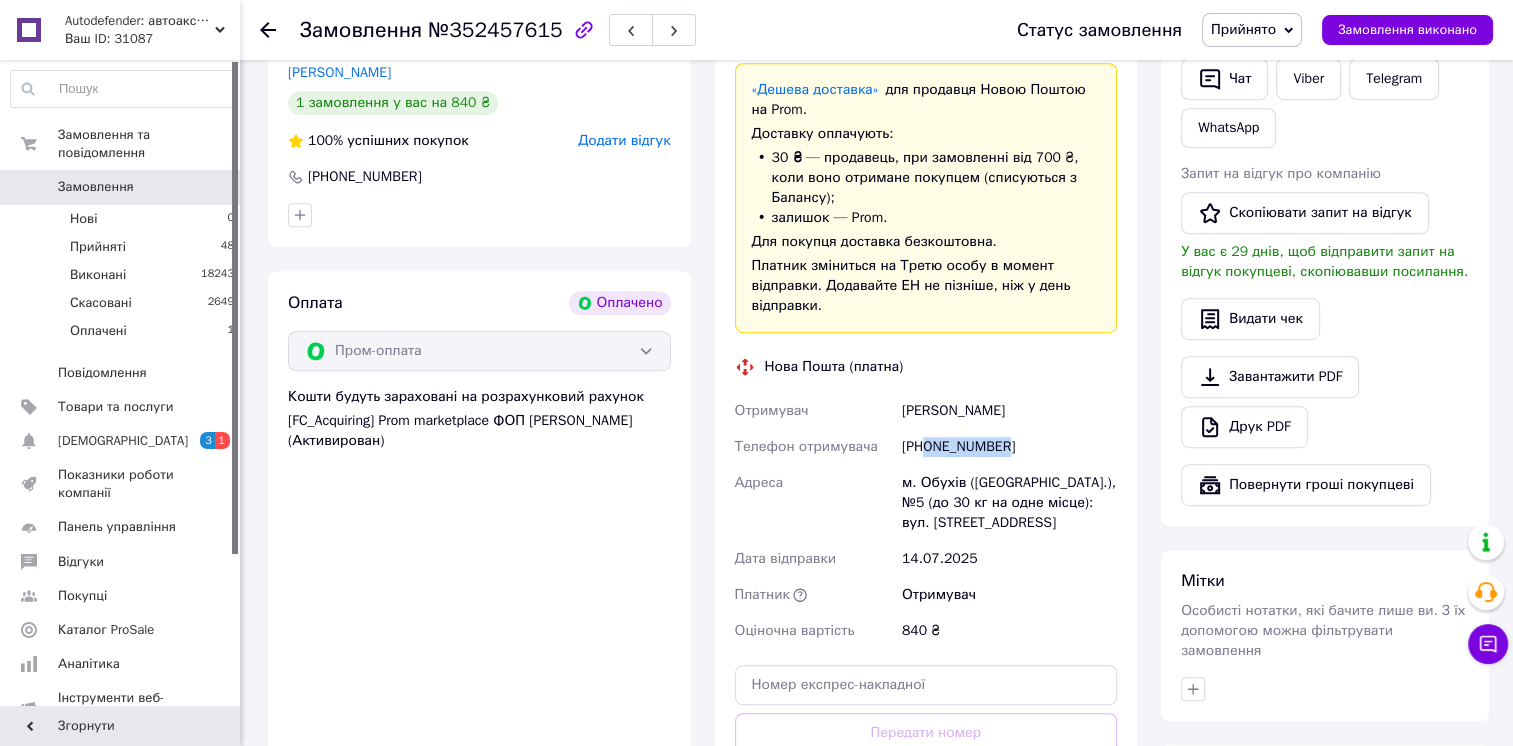 drag, startPoint x: 1006, startPoint y: 450, endPoint x: 925, endPoint y: 448, distance: 81.02469 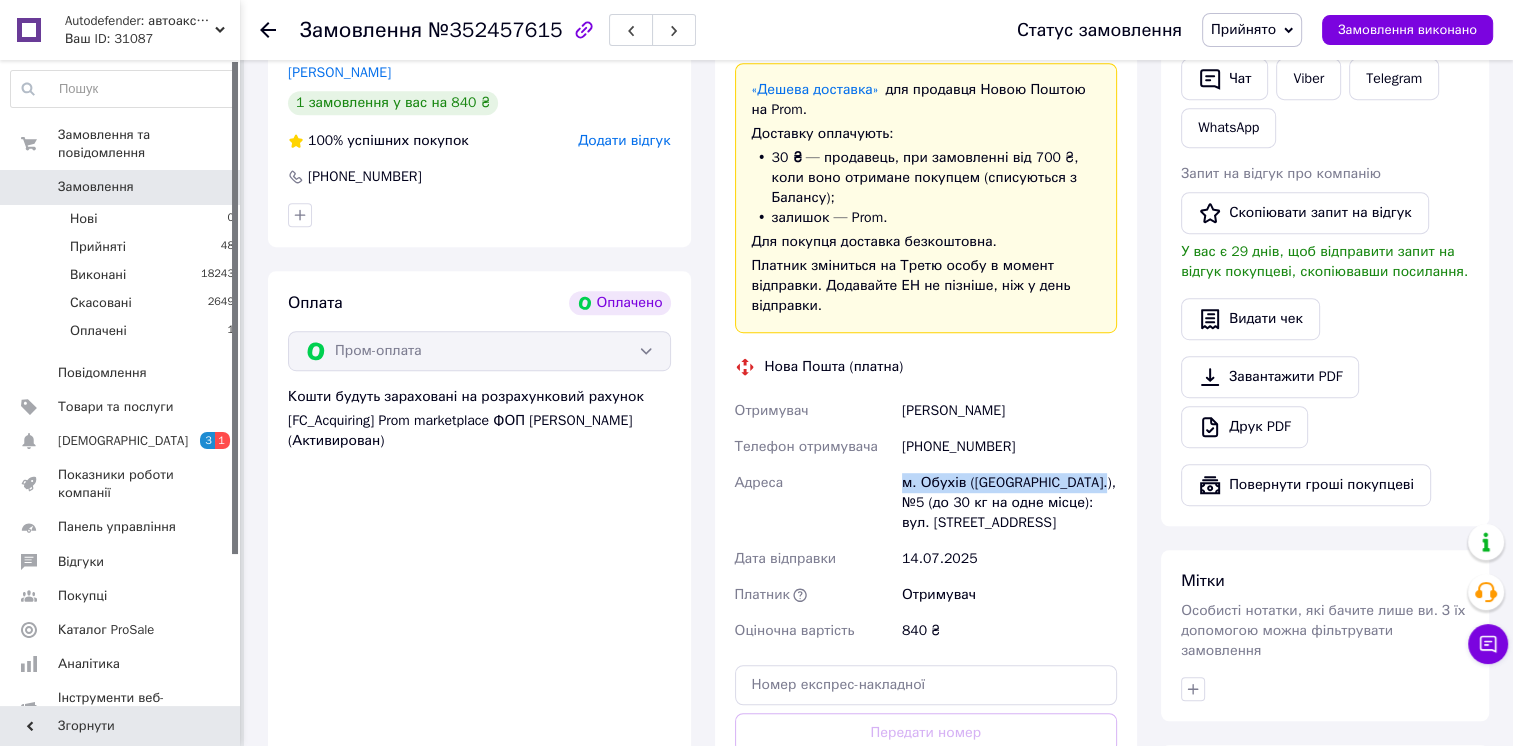 drag, startPoint x: 897, startPoint y: 480, endPoint x: 1086, endPoint y: 478, distance: 189.01057 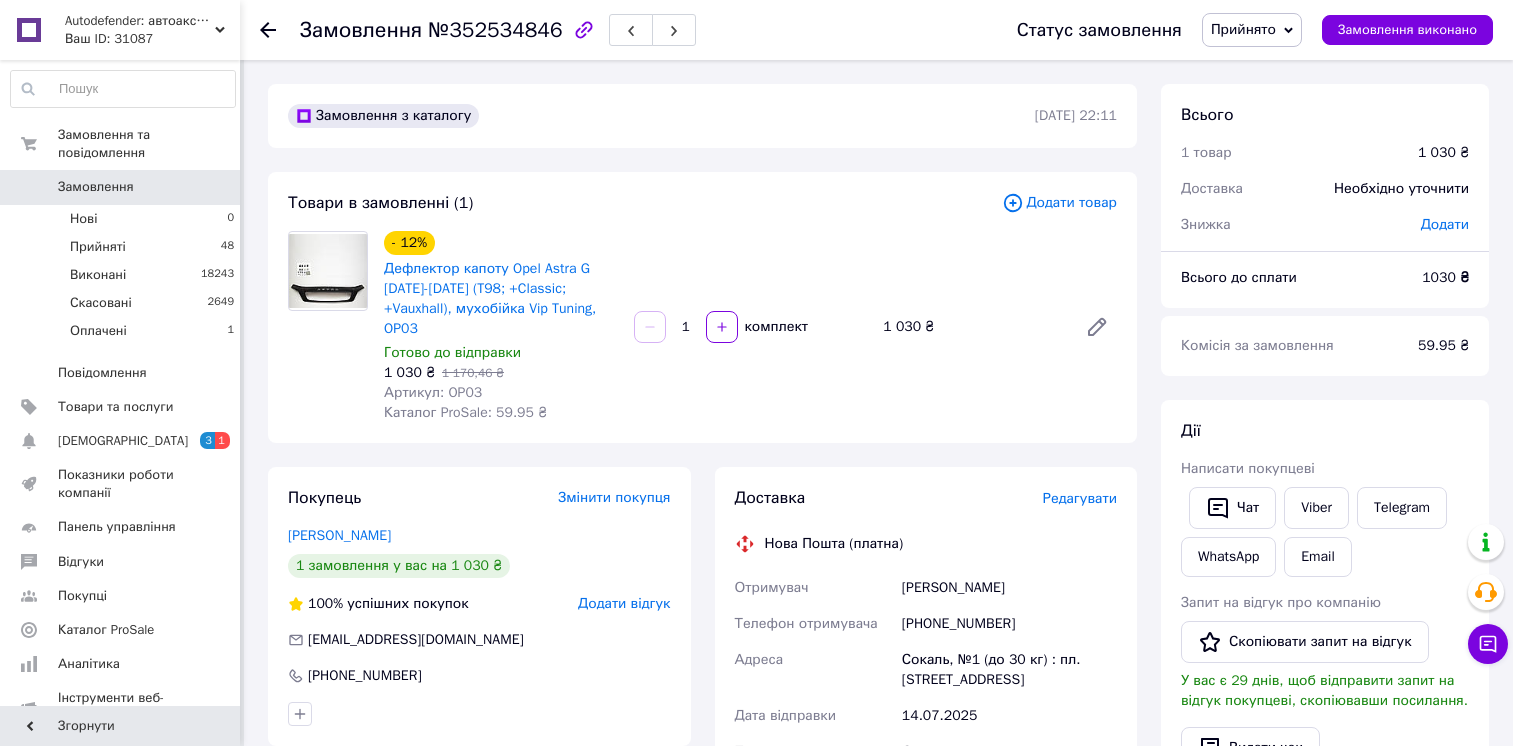 scroll, scrollTop: 0, scrollLeft: 0, axis: both 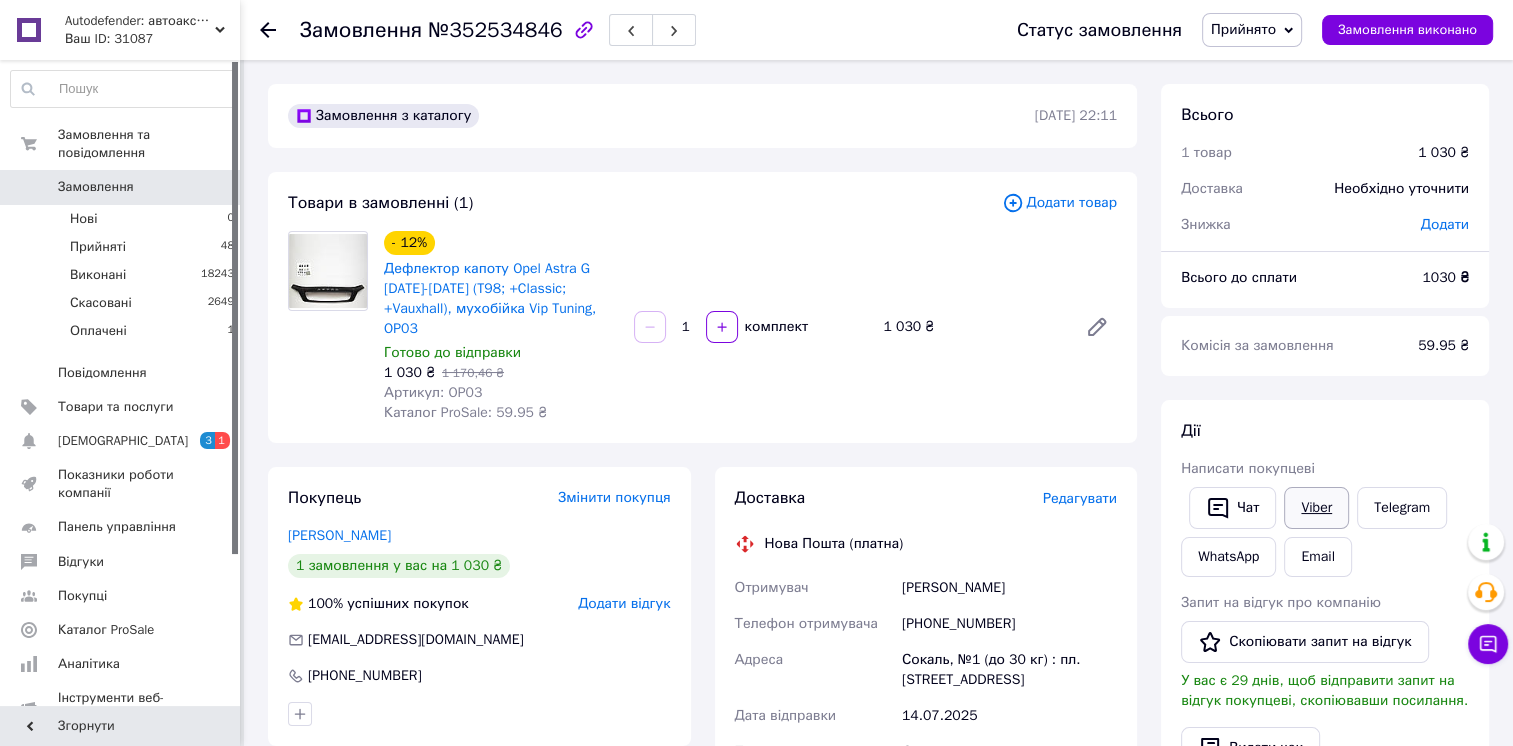 click on "Viber" at bounding box center [1316, 508] 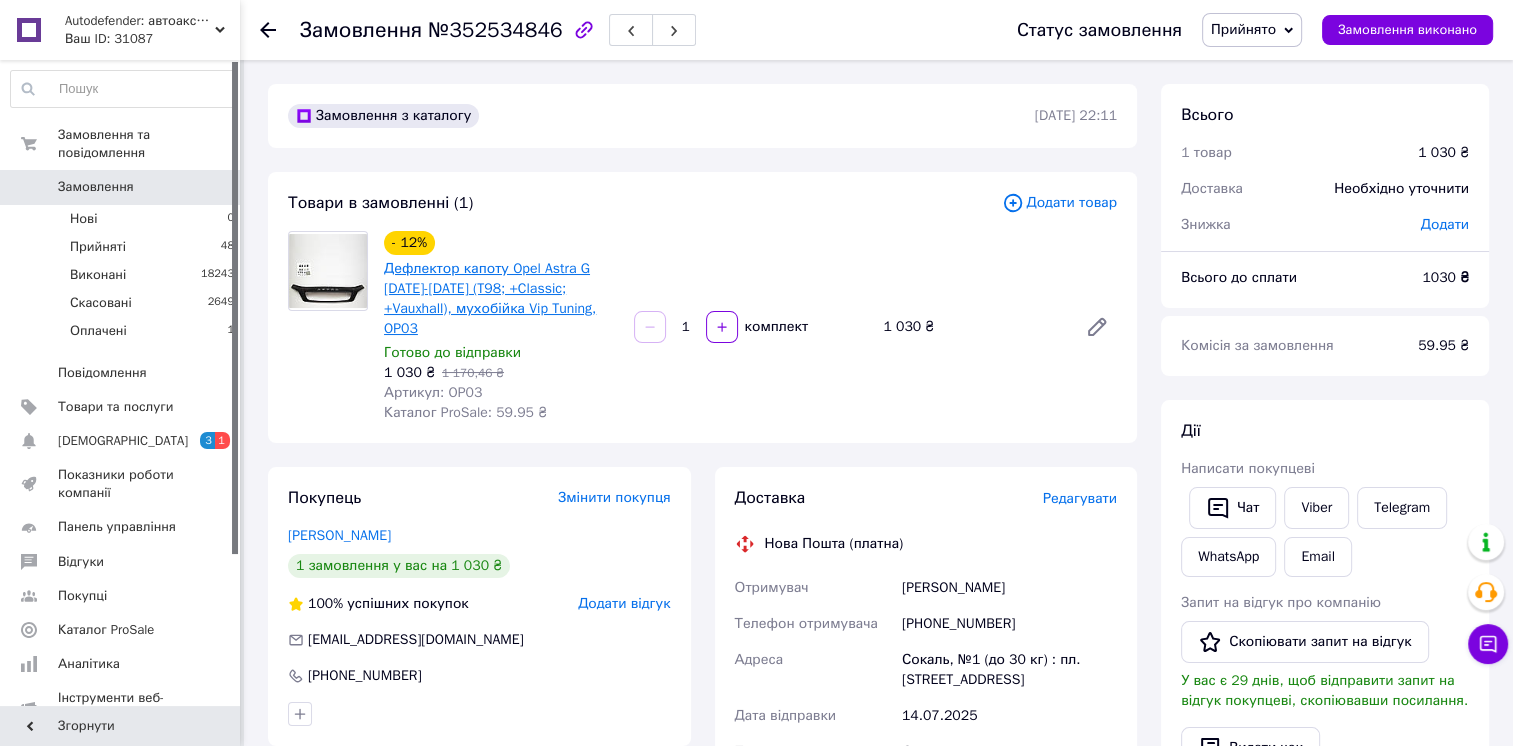 click on "Дефлектор капоту Opel Astra G 1998-2009 (T98; +Classic; +Vauxhall), мухобійка Vip Tuning, OP03" at bounding box center (490, 298) 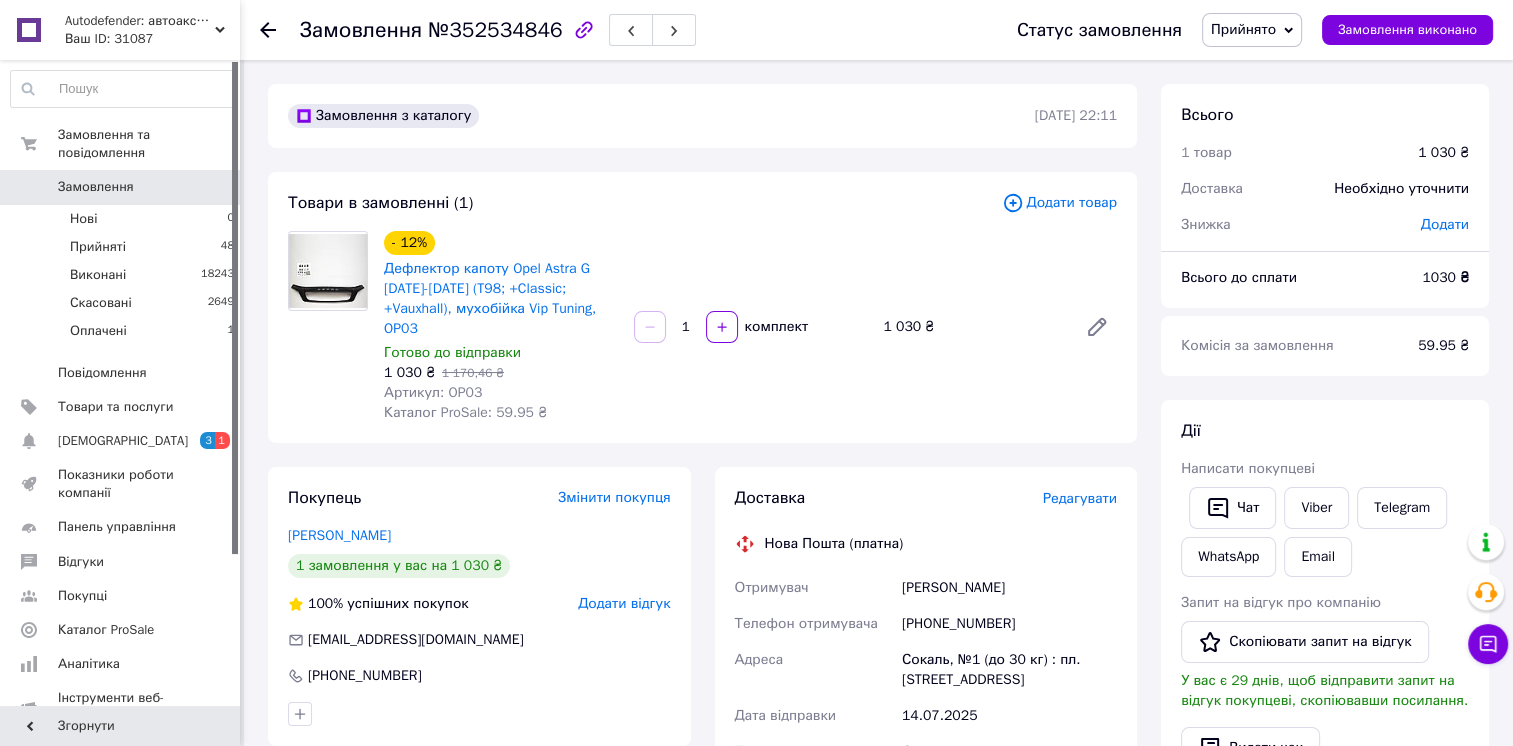 click on "Шопронку Олексій" at bounding box center [1009, 588] 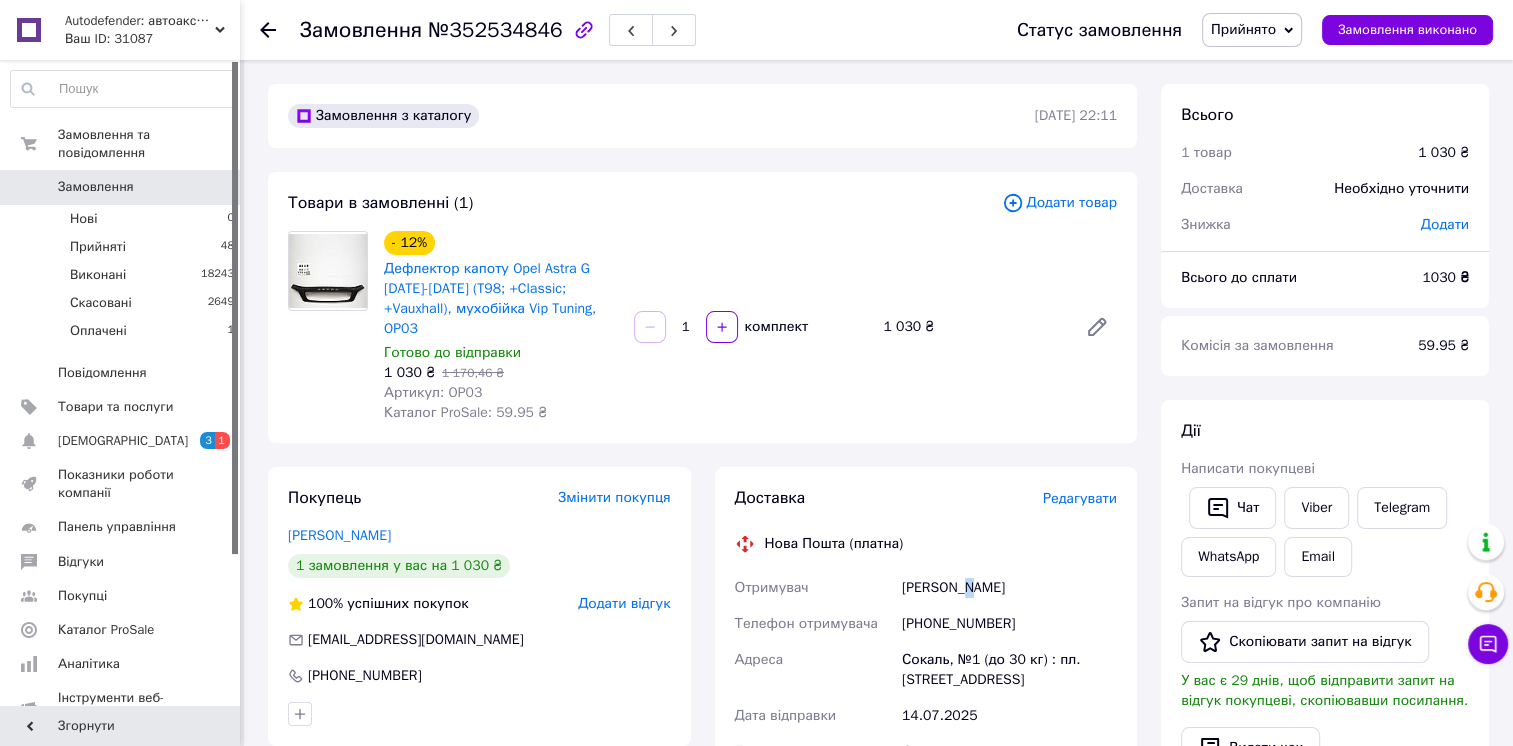 click on "Шопронку Олексій" at bounding box center (1009, 588) 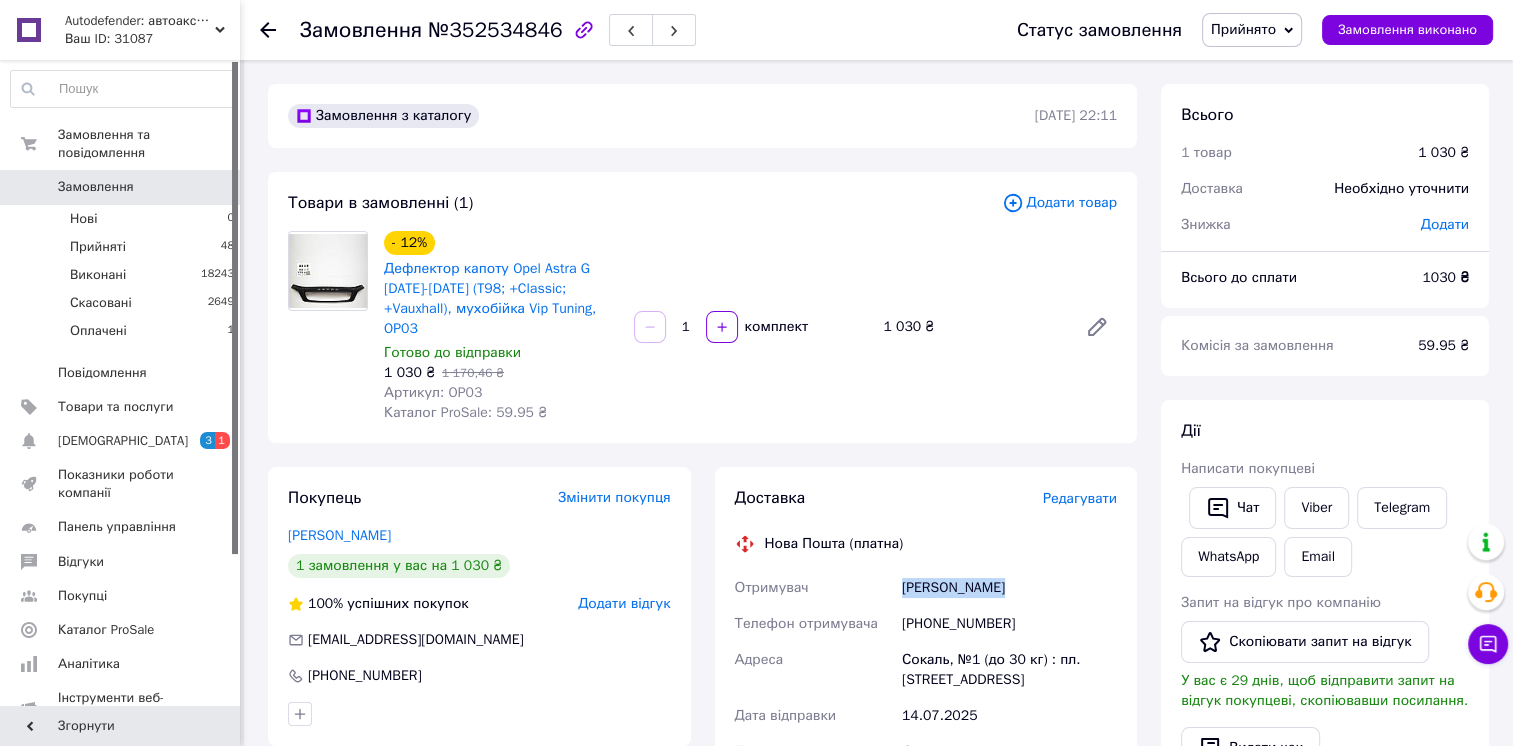 drag, startPoint x: 968, startPoint y: 570, endPoint x: 904, endPoint y: 598, distance: 69.856995 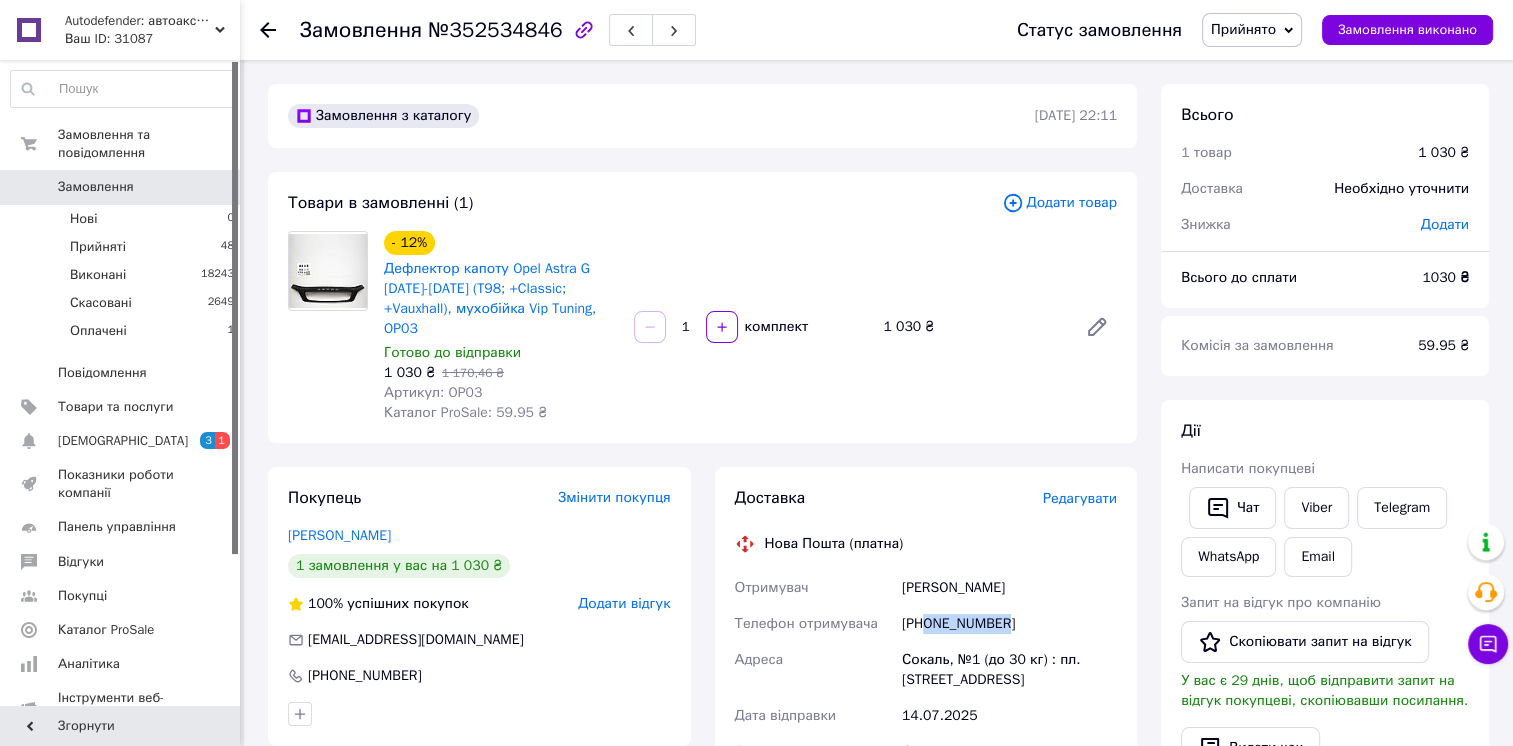 drag, startPoint x: 1040, startPoint y: 603, endPoint x: 927, endPoint y: 596, distance: 113.216606 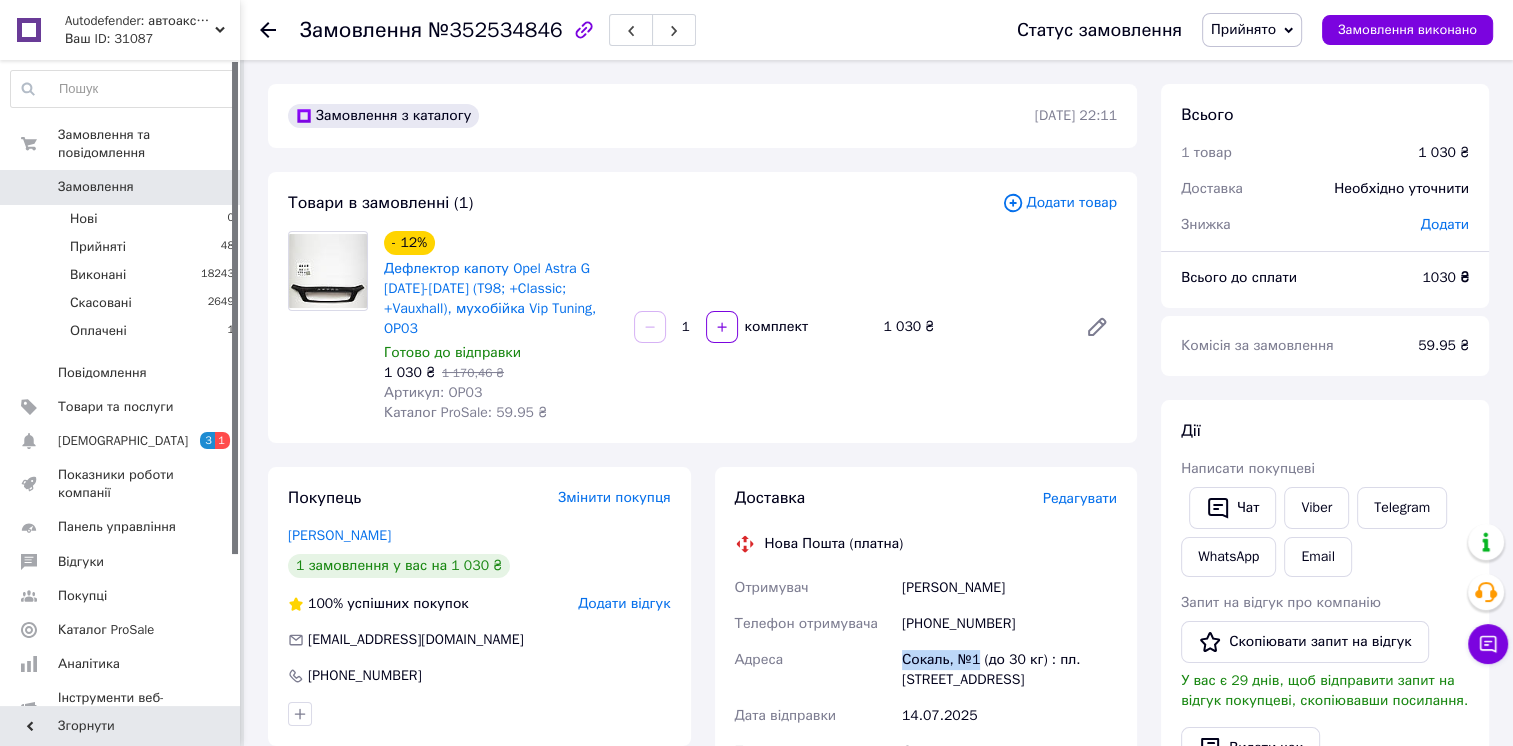 drag, startPoint x: 900, startPoint y: 641, endPoint x: 973, endPoint y: 634, distance: 73.33485 